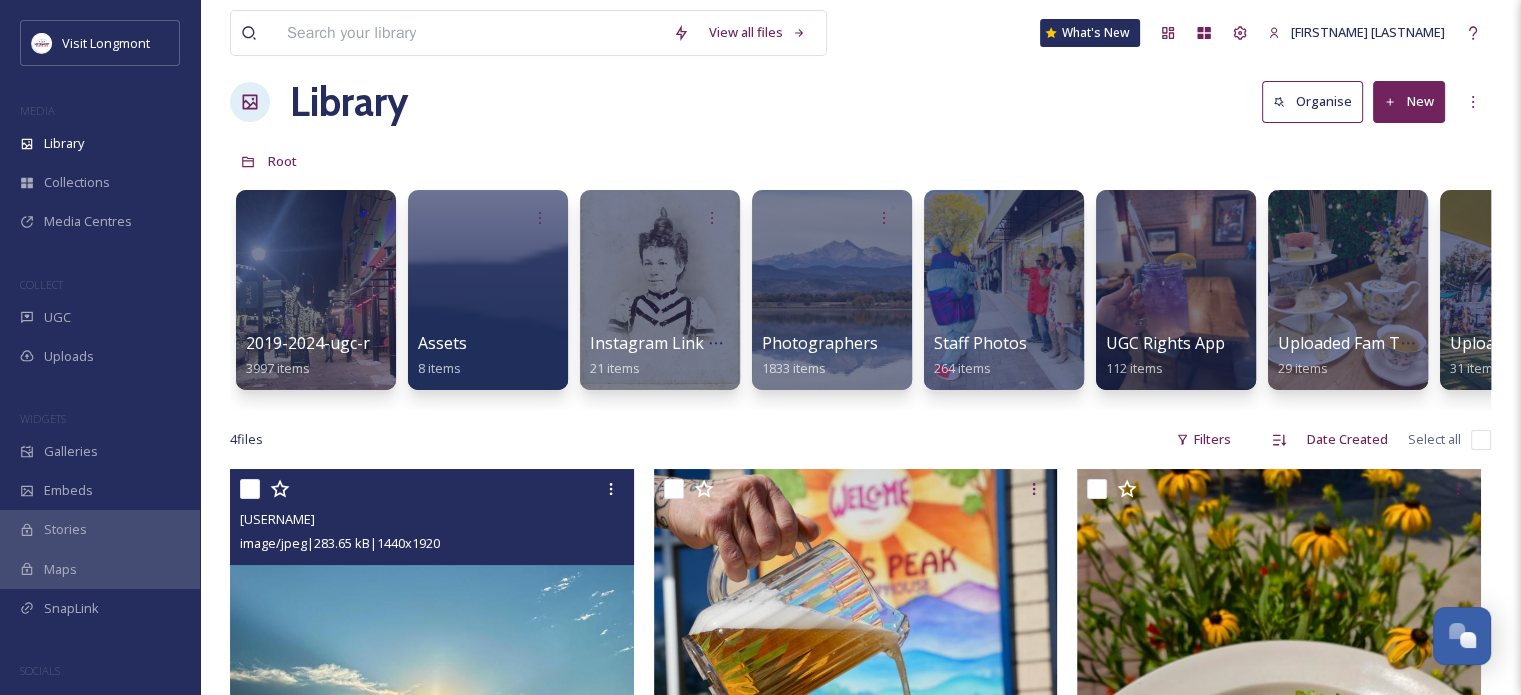 scroll, scrollTop: 24, scrollLeft: 0, axis: vertical 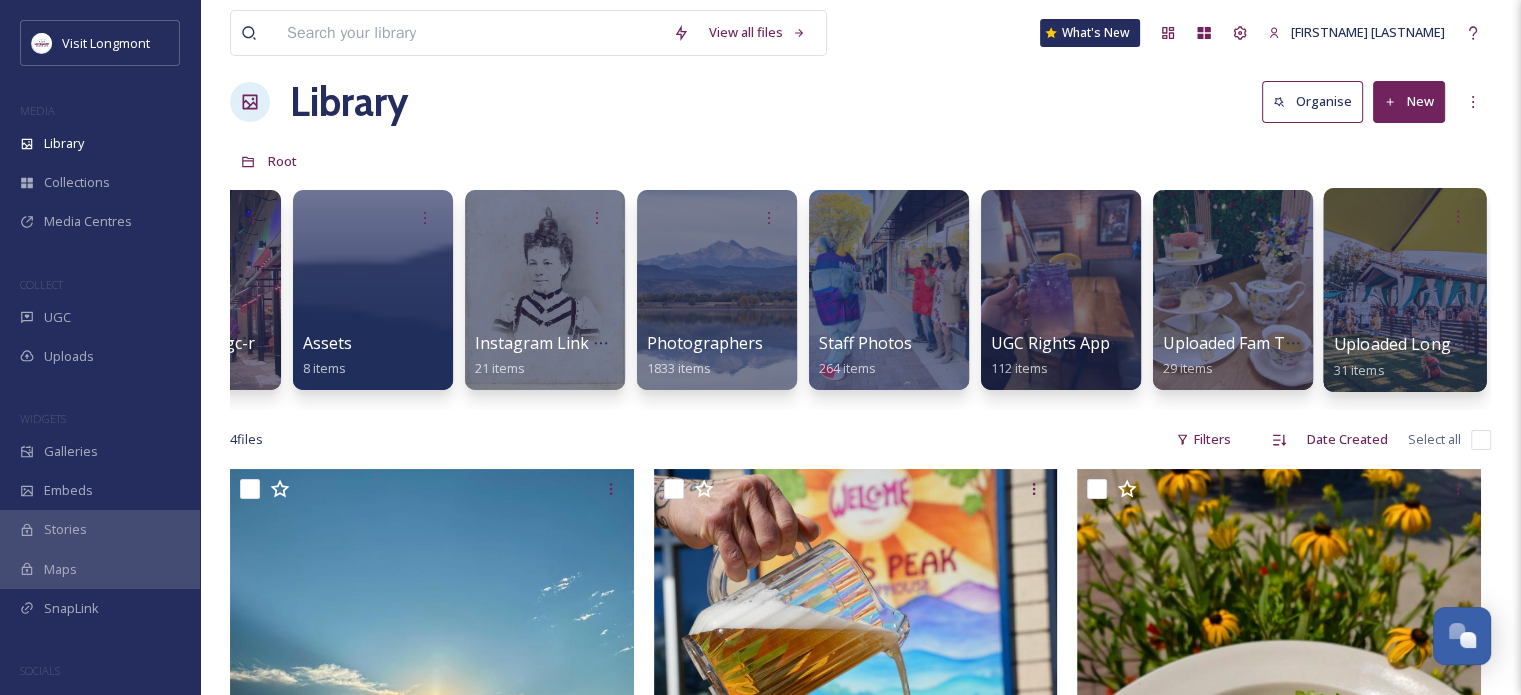 click at bounding box center [1404, 290] 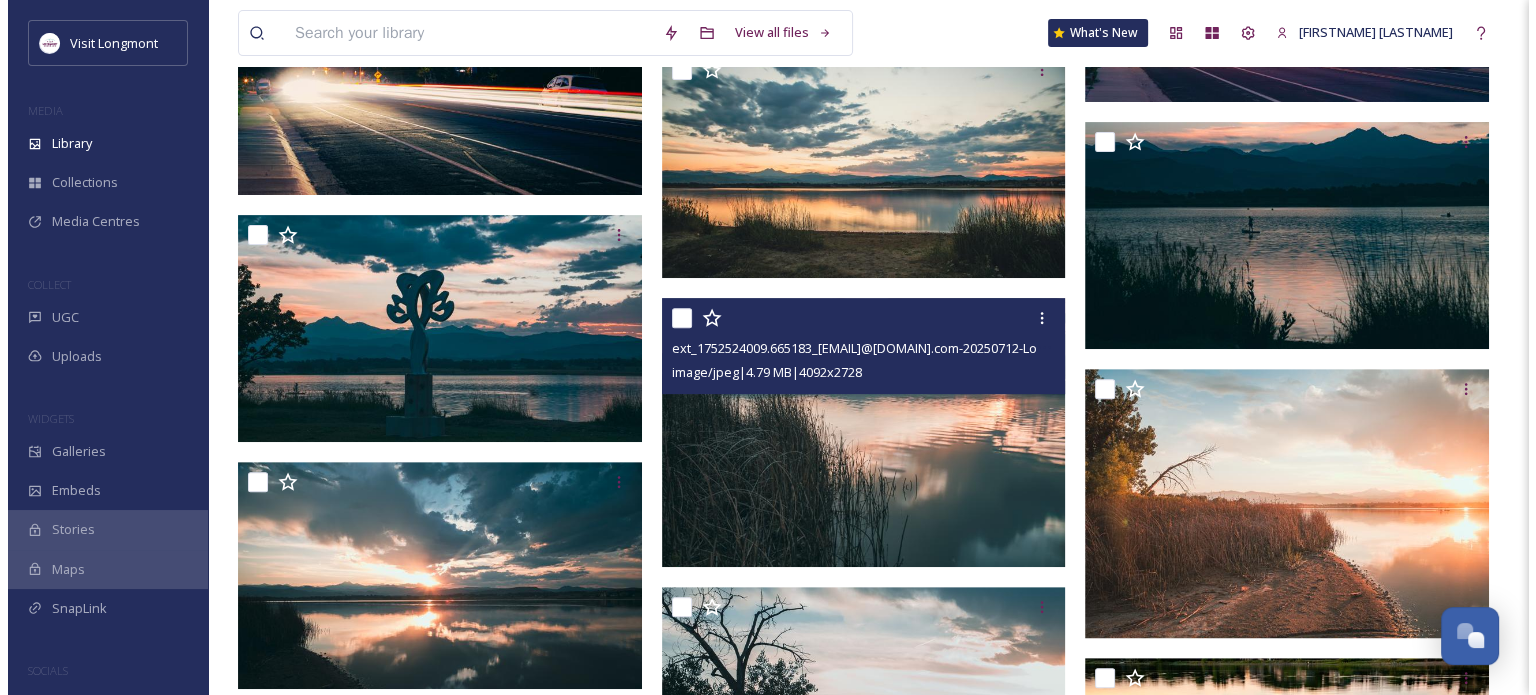 scroll, scrollTop: 696, scrollLeft: 0, axis: vertical 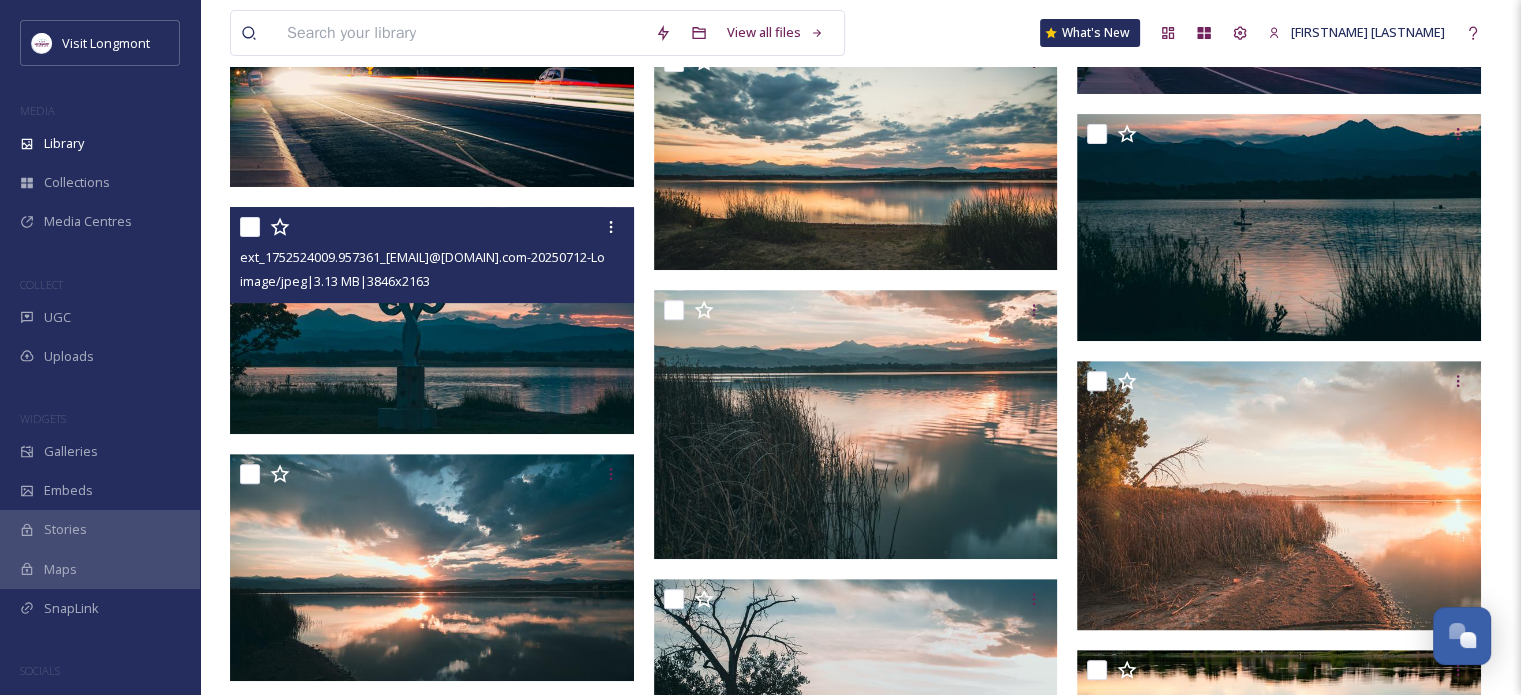 click at bounding box center (432, 320) 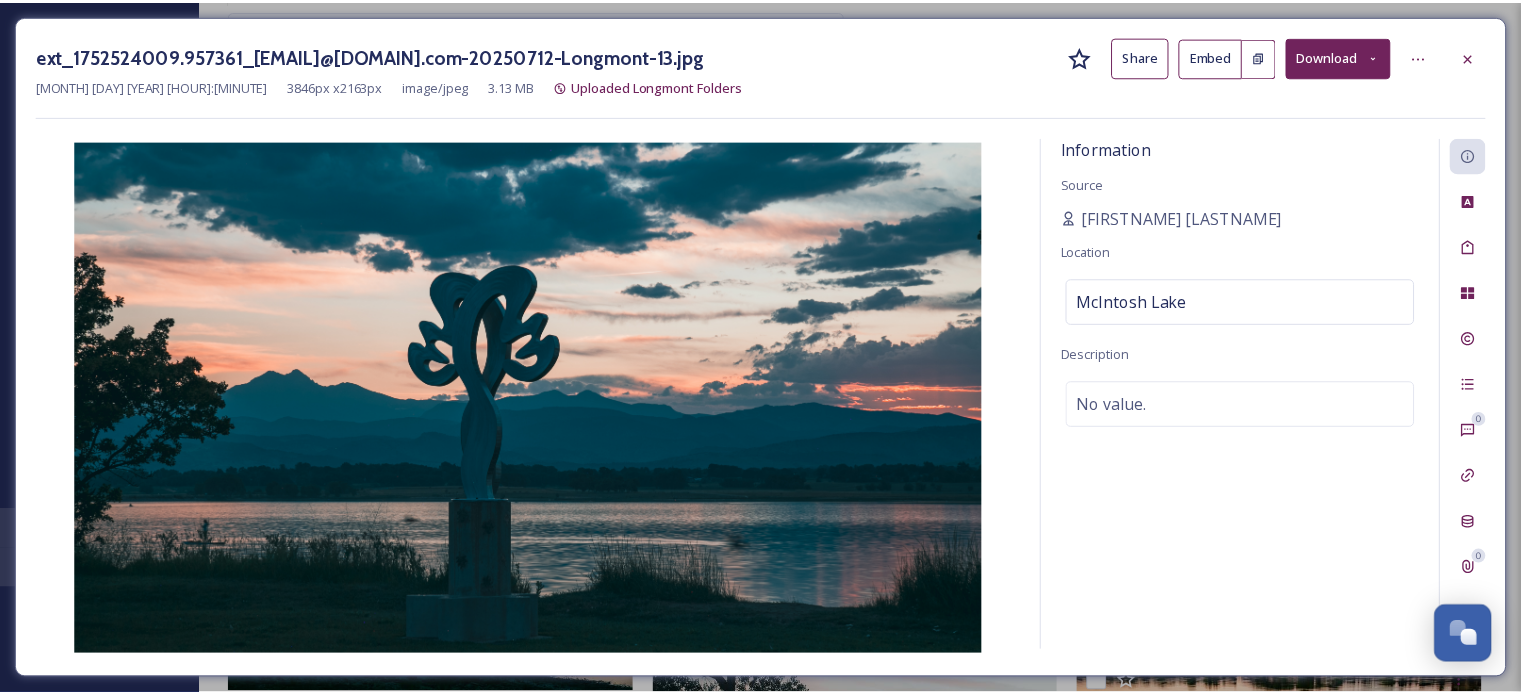 scroll, scrollTop: 702, scrollLeft: 0, axis: vertical 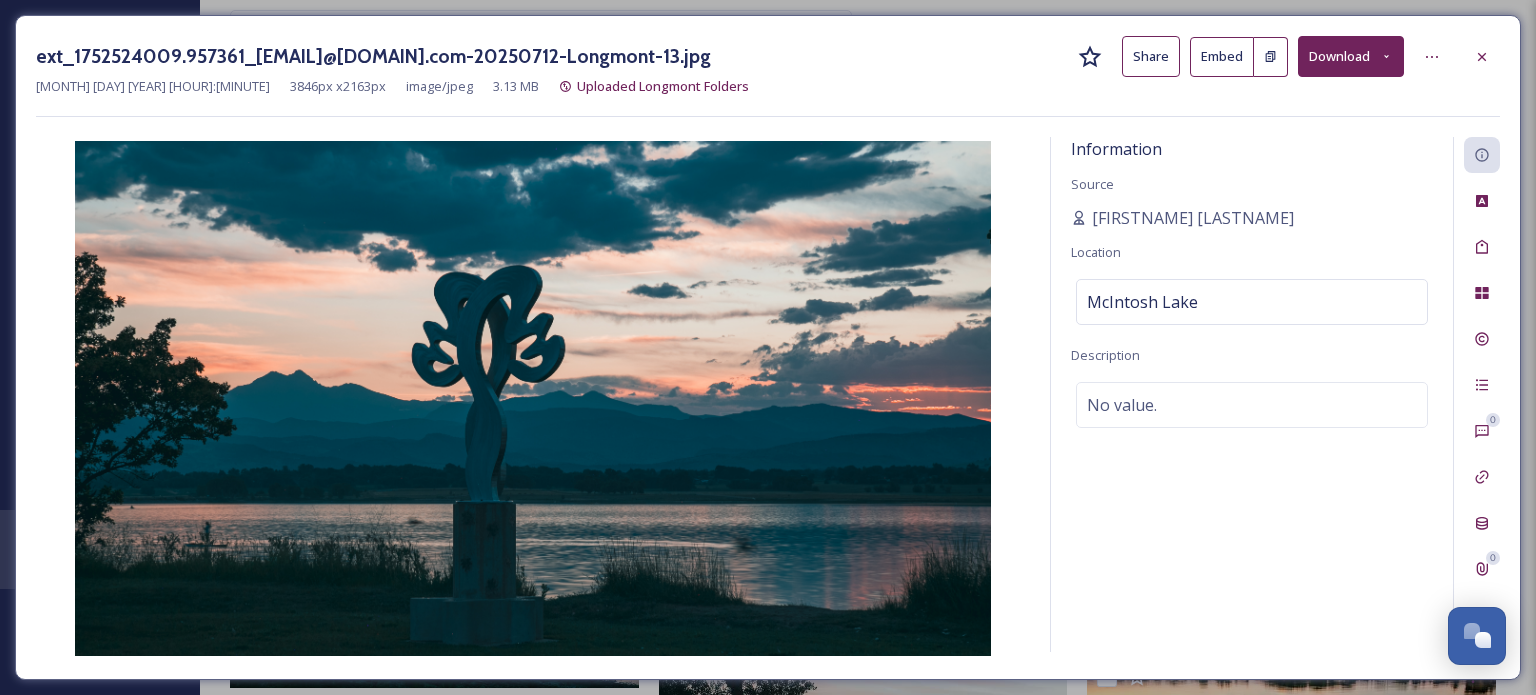 click on "Download" at bounding box center (1351, 56) 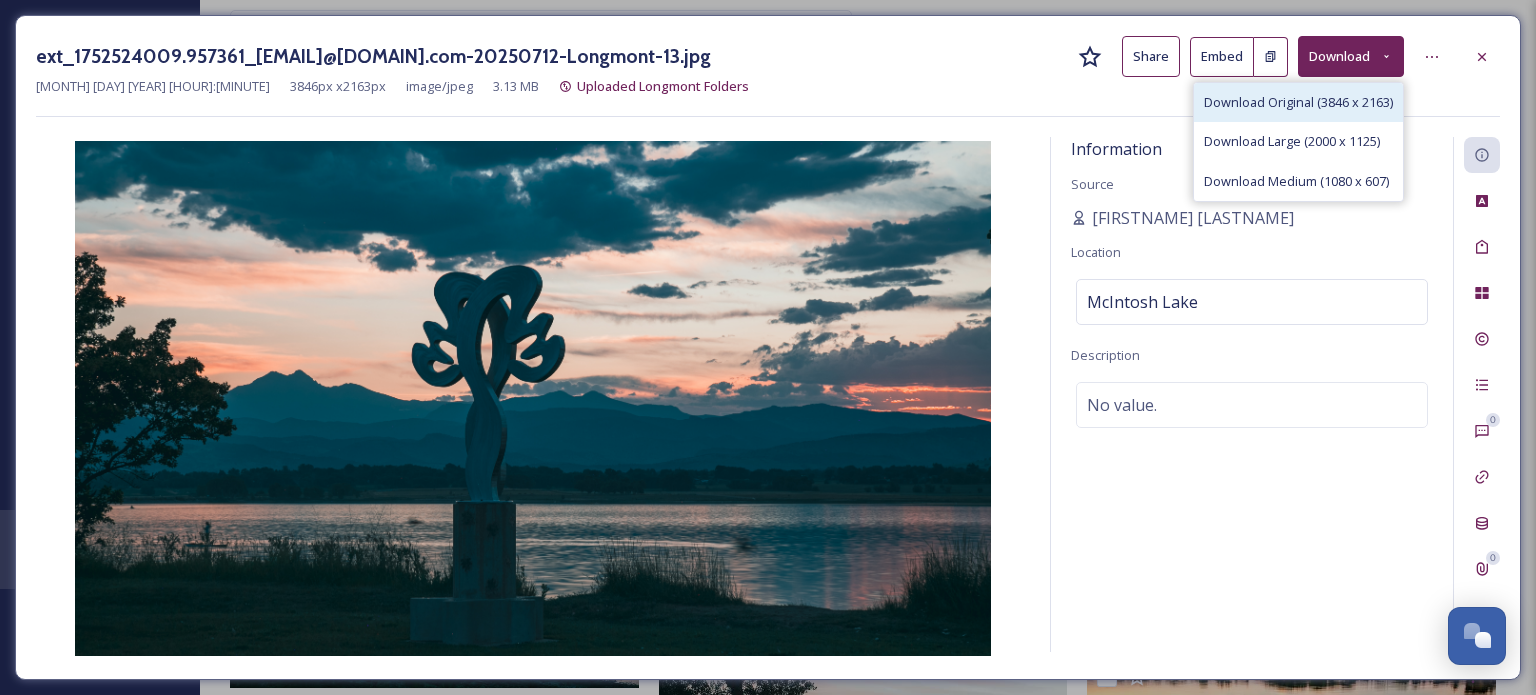 click on "Download Original (3846 x 2163)" at bounding box center (1298, 102) 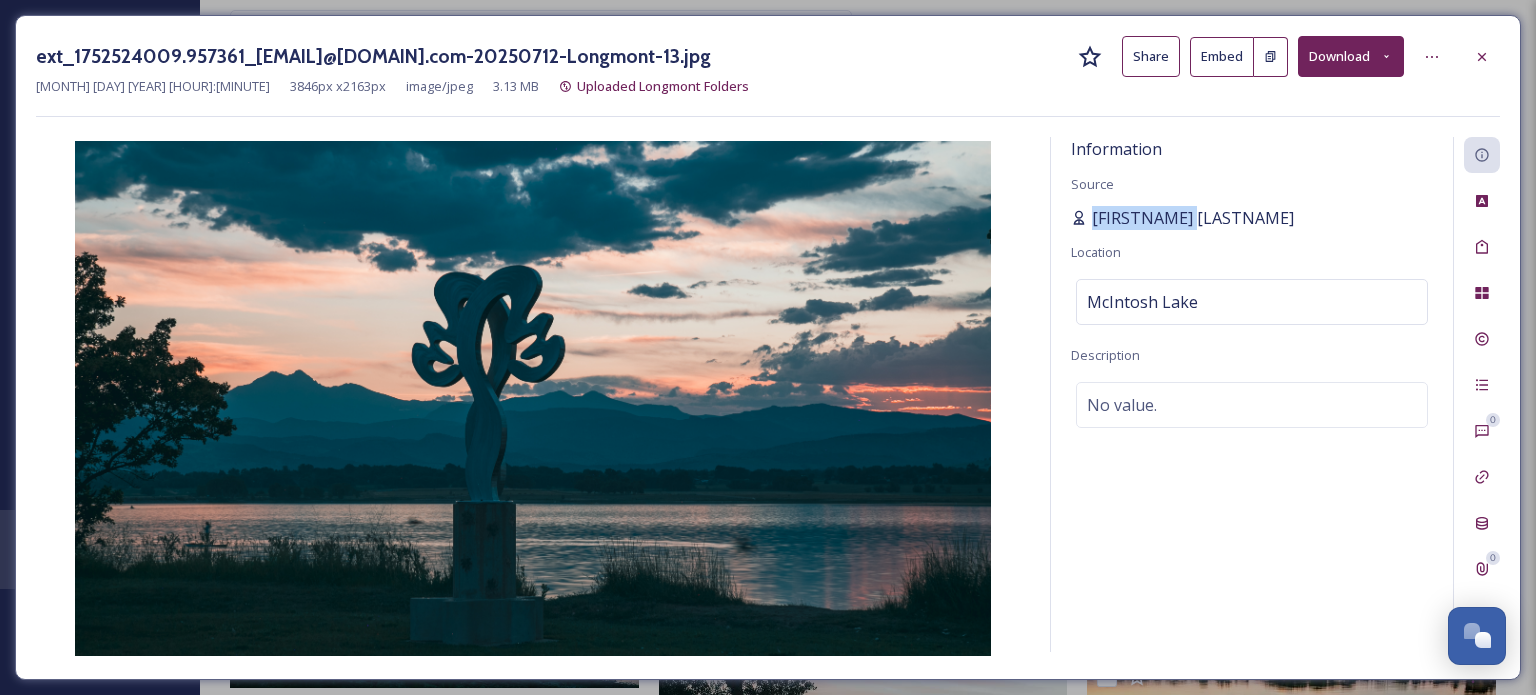 drag, startPoint x: 1195, startPoint y: 213, endPoint x: 1094, endPoint y: 216, distance: 101.04455 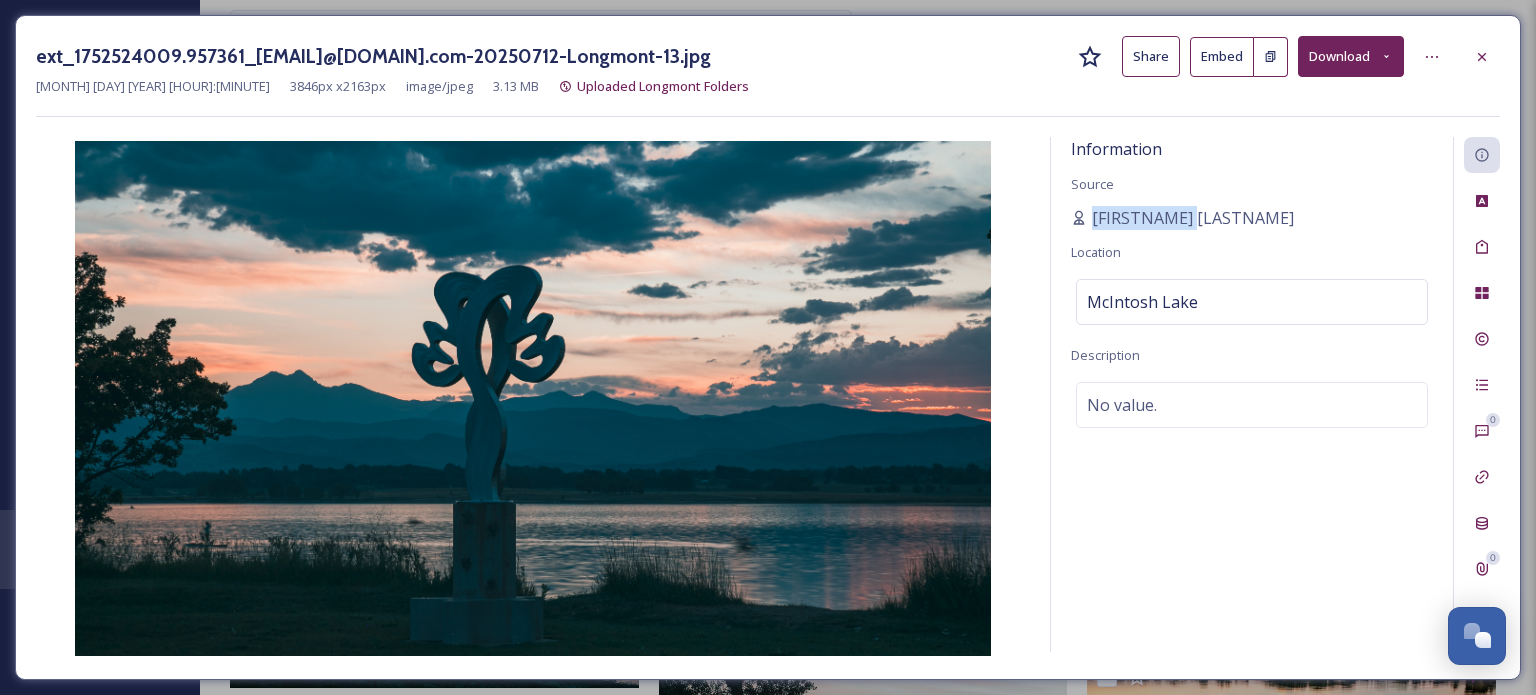 copy on "[FIRSTNAME] [LASTNAME]" 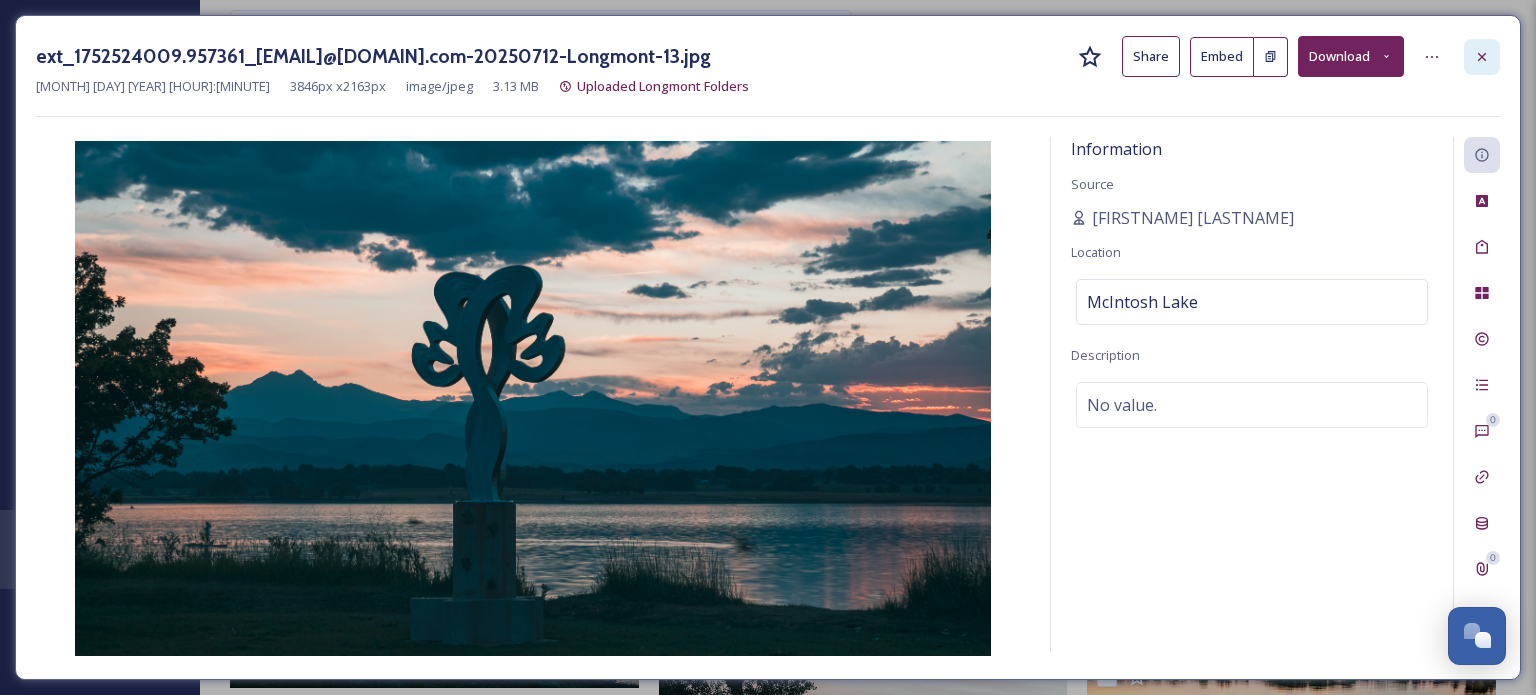 click 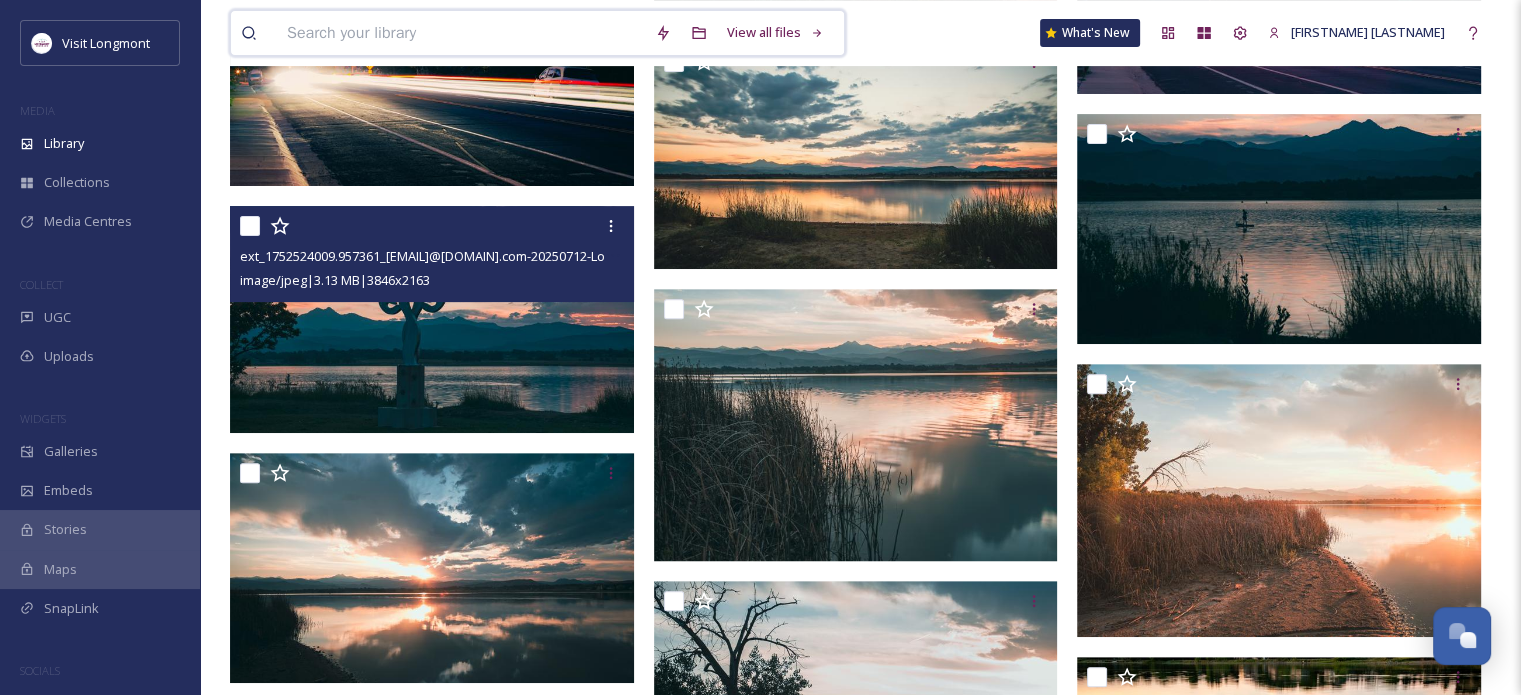 click at bounding box center (461, 33) 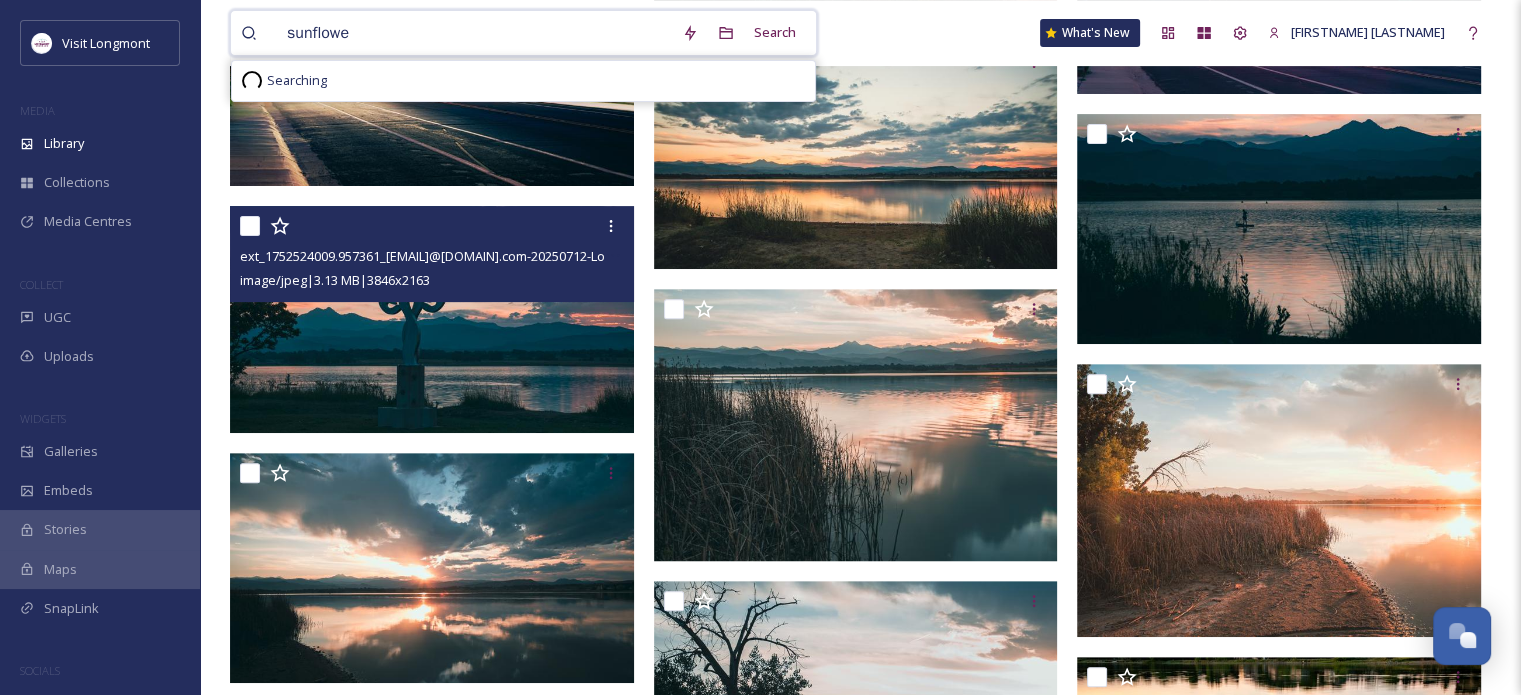 type on "sunflower" 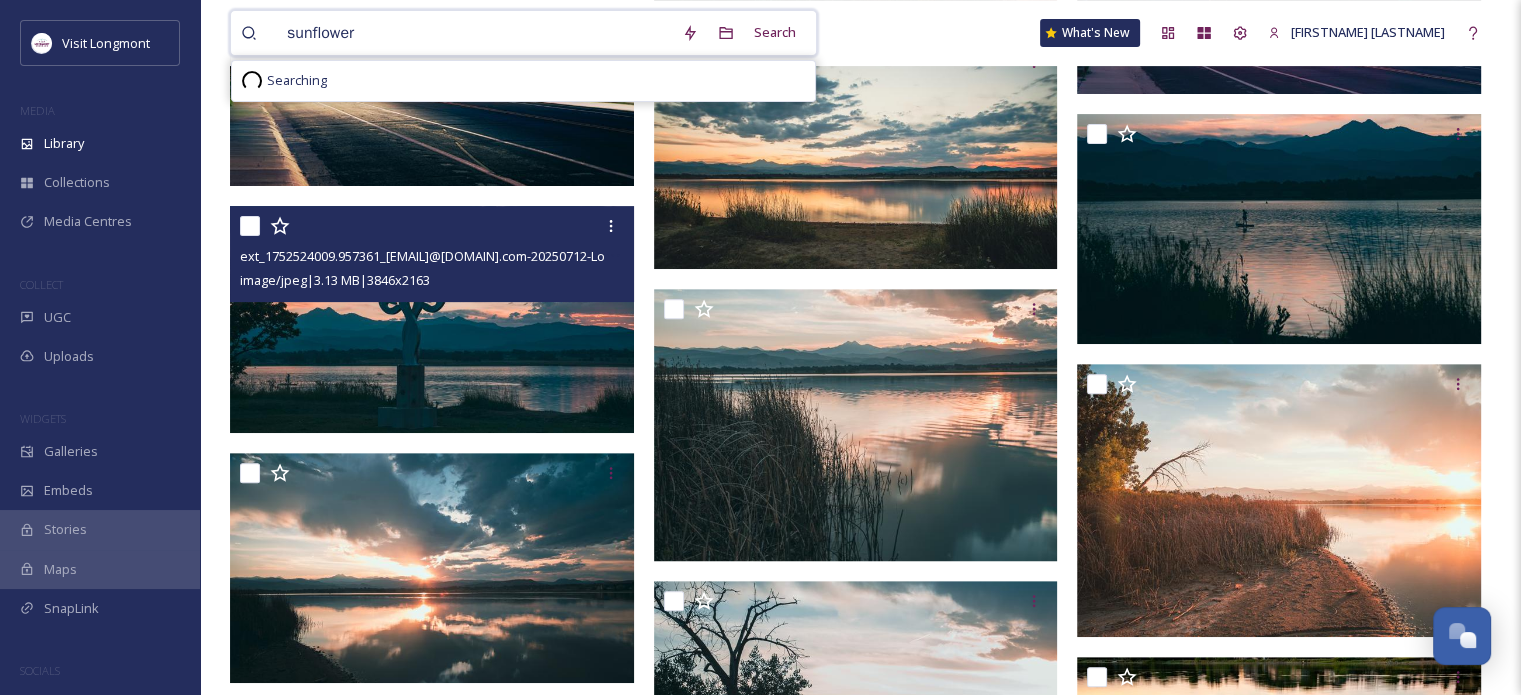 type 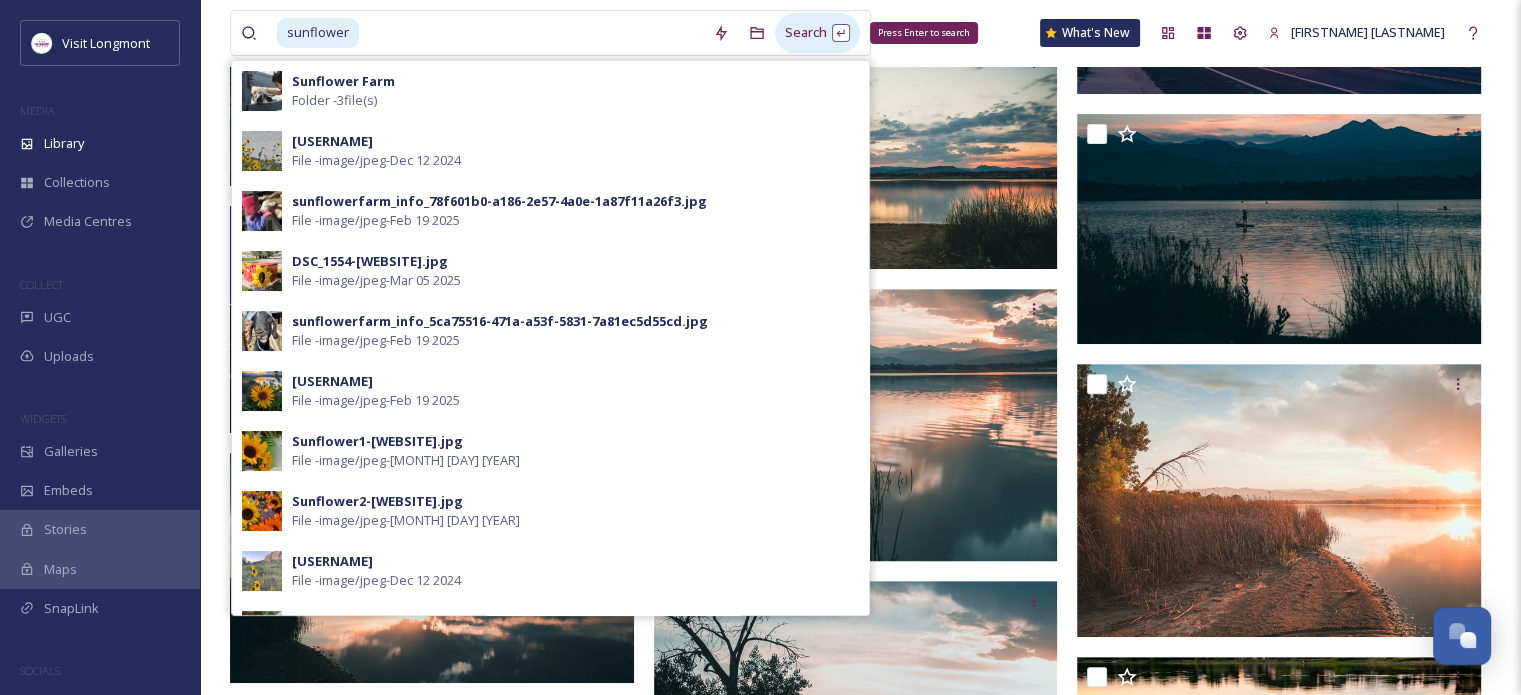 click on "Search Press Enter to search" at bounding box center [817, 32] 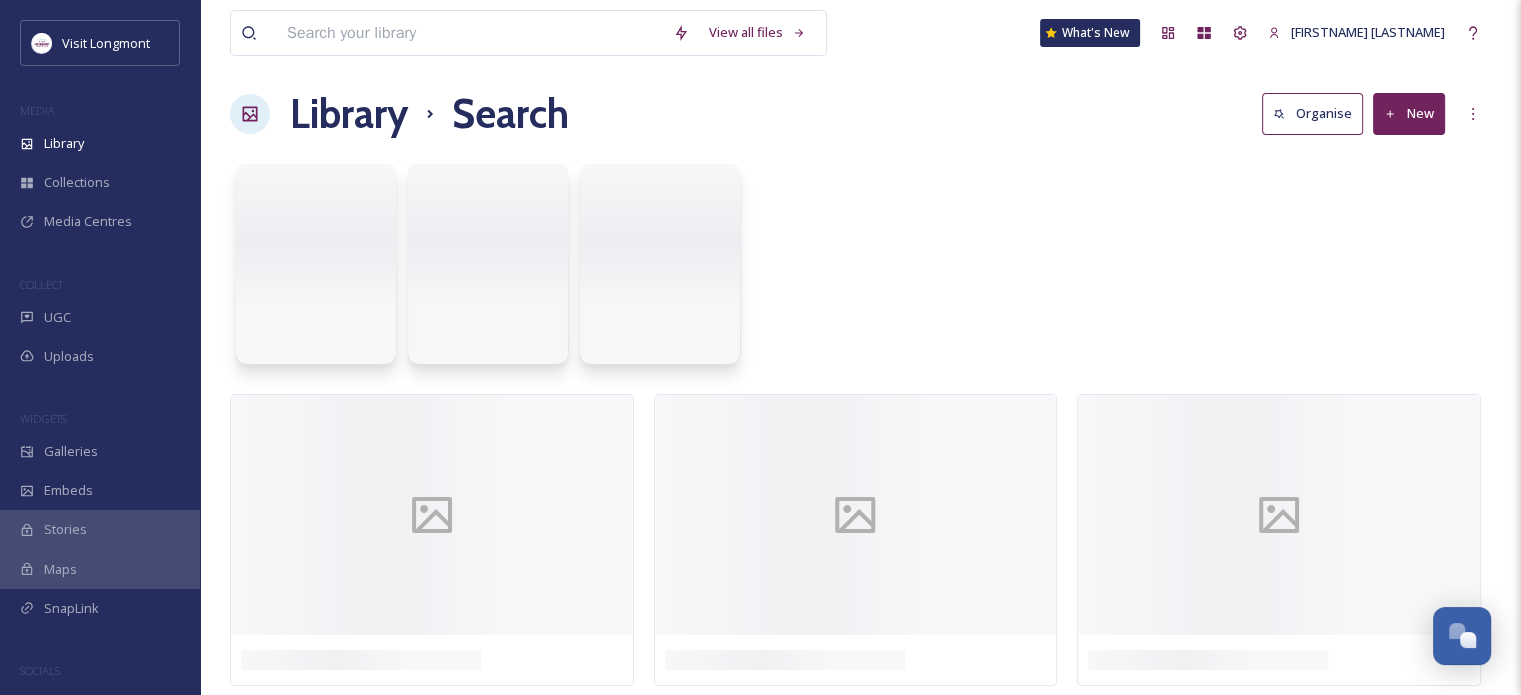 scroll, scrollTop: 0, scrollLeft: 0, axis: both 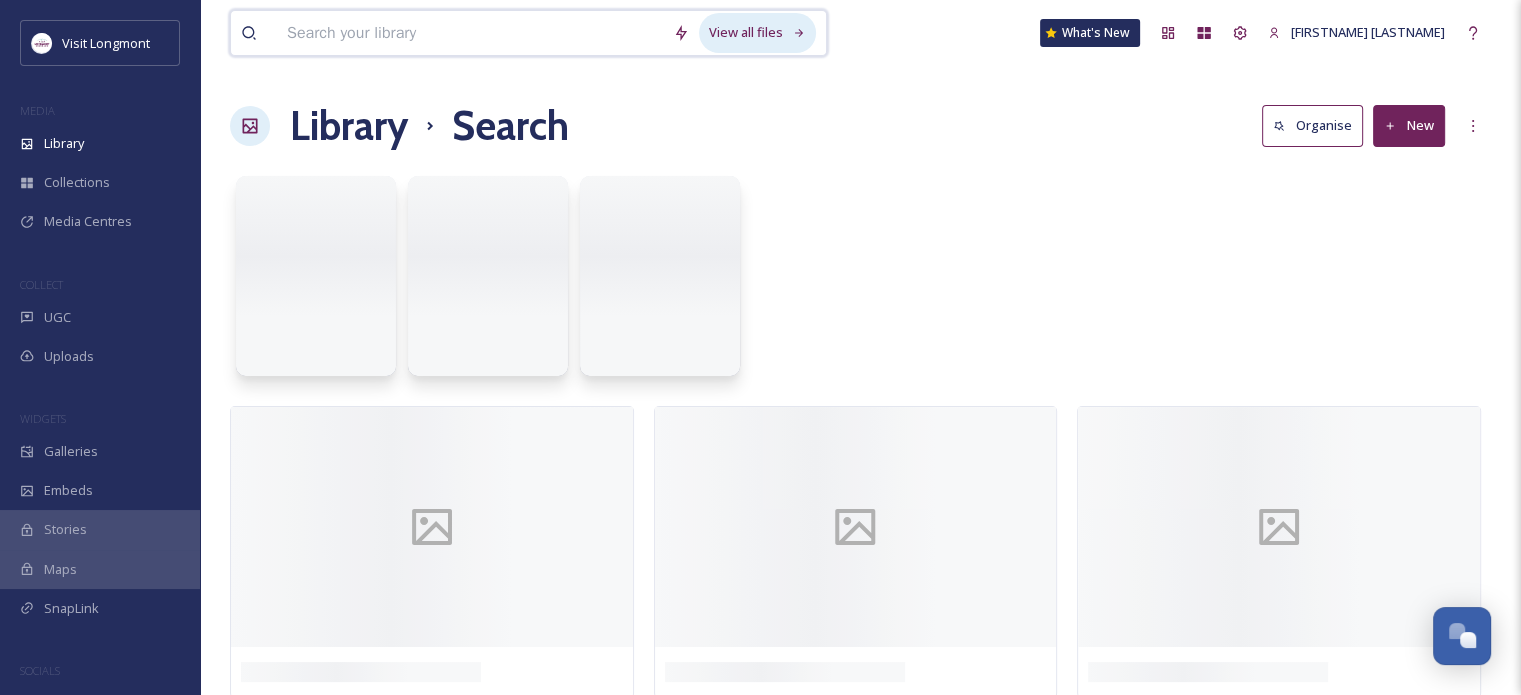 click on "View all files" at bounding box center (757, 32) 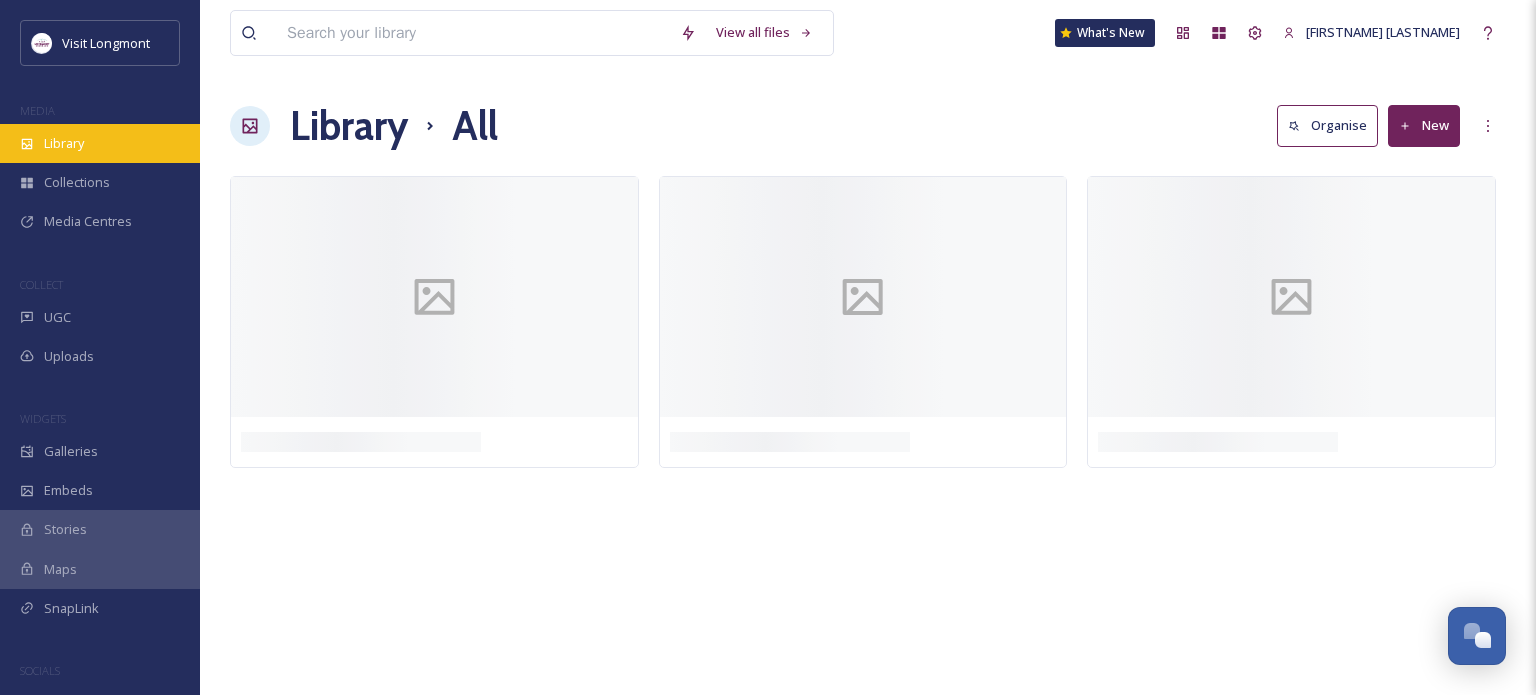 click on "Library" at bounding box center (64, 143) 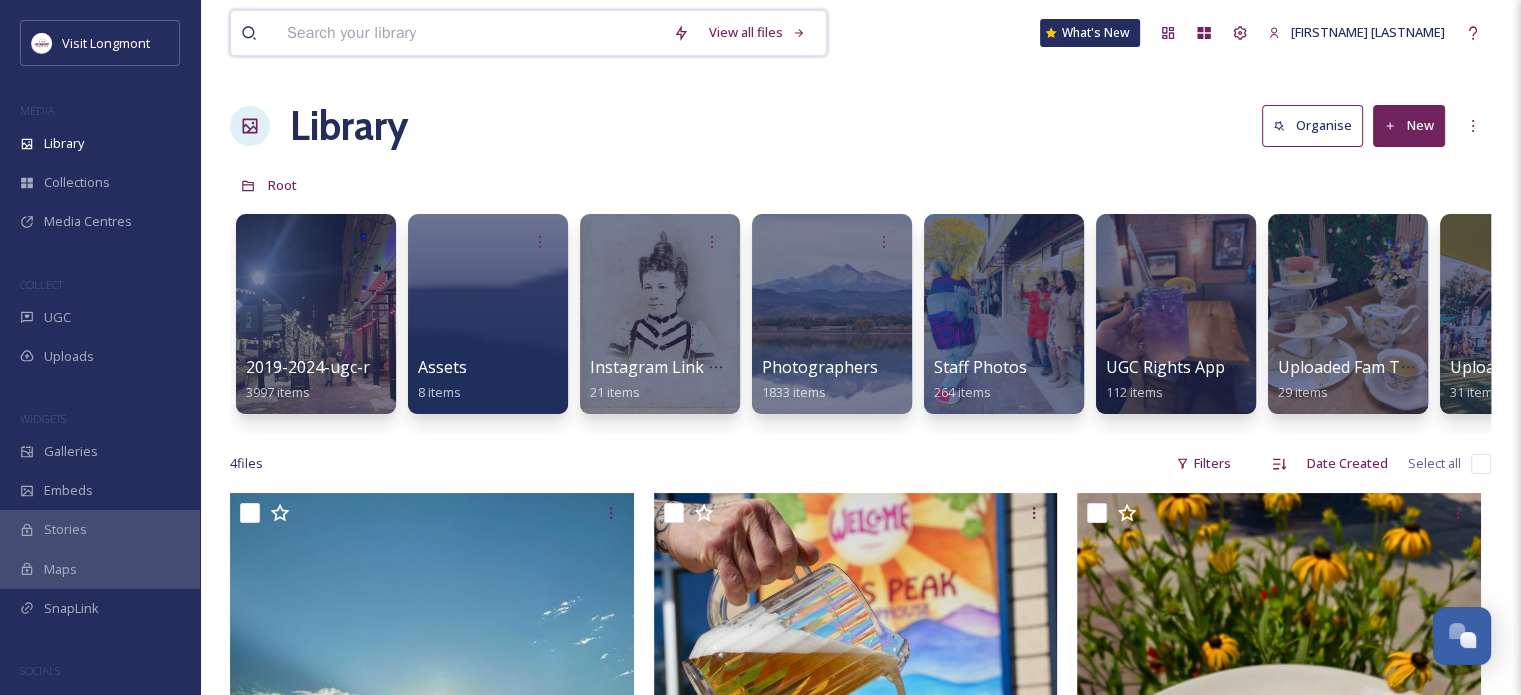 click at bounding box center (470, 33) 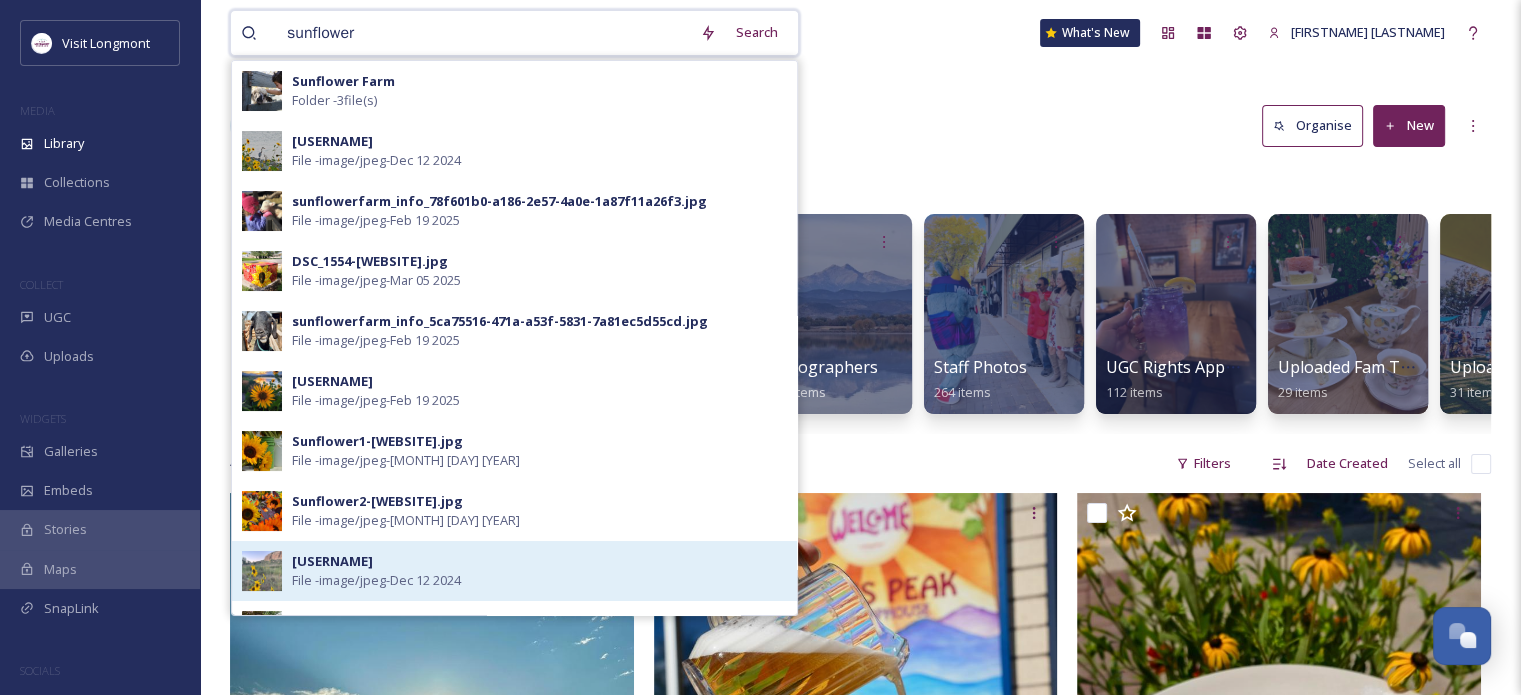 type on "sunflower" 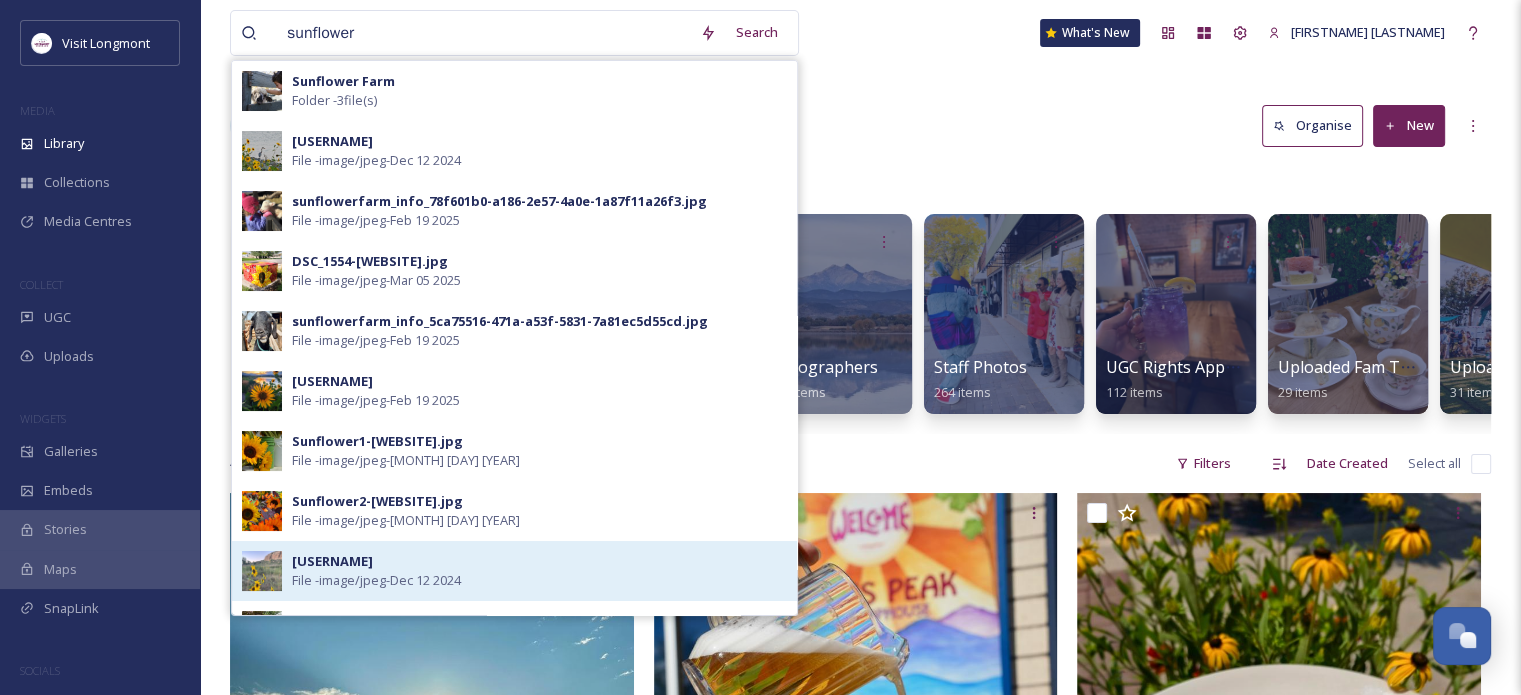 click on "[USERNAME]" at bounding box center (332, 561) 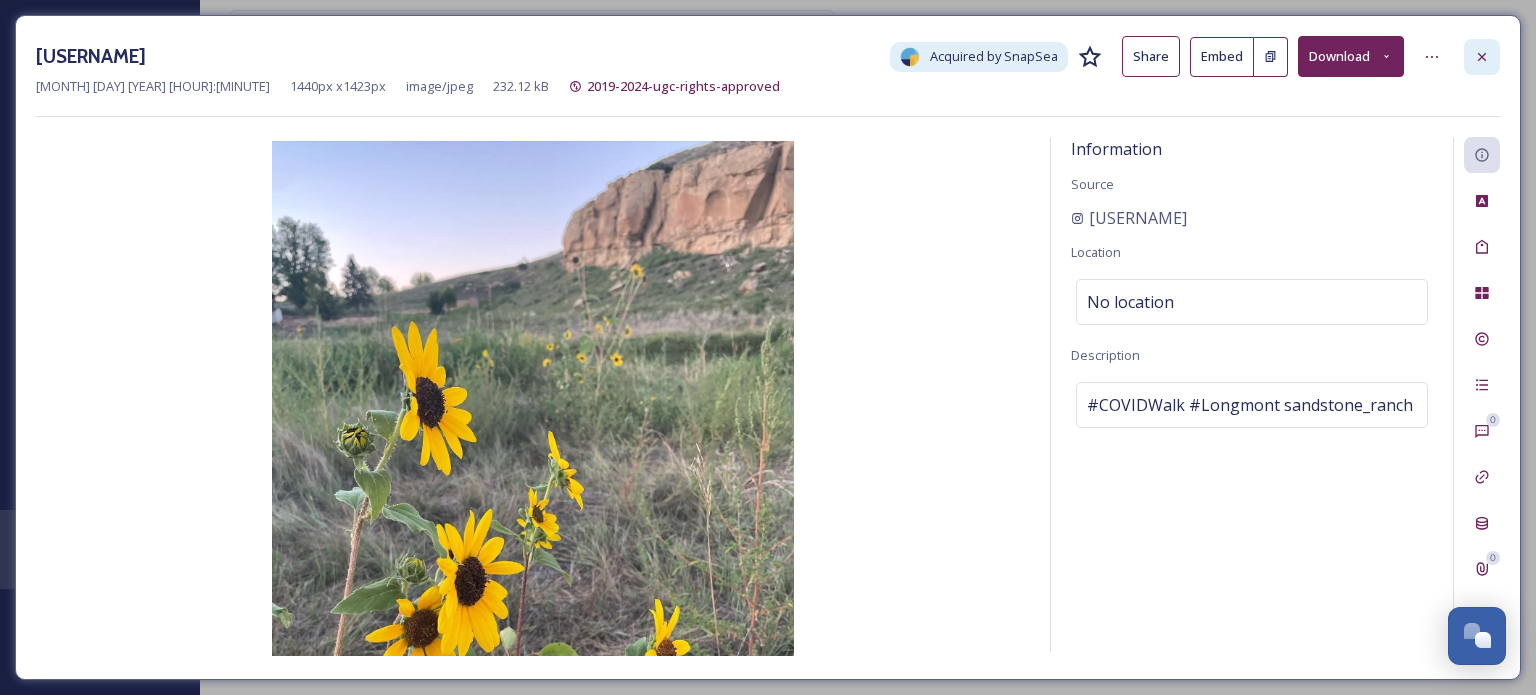 click 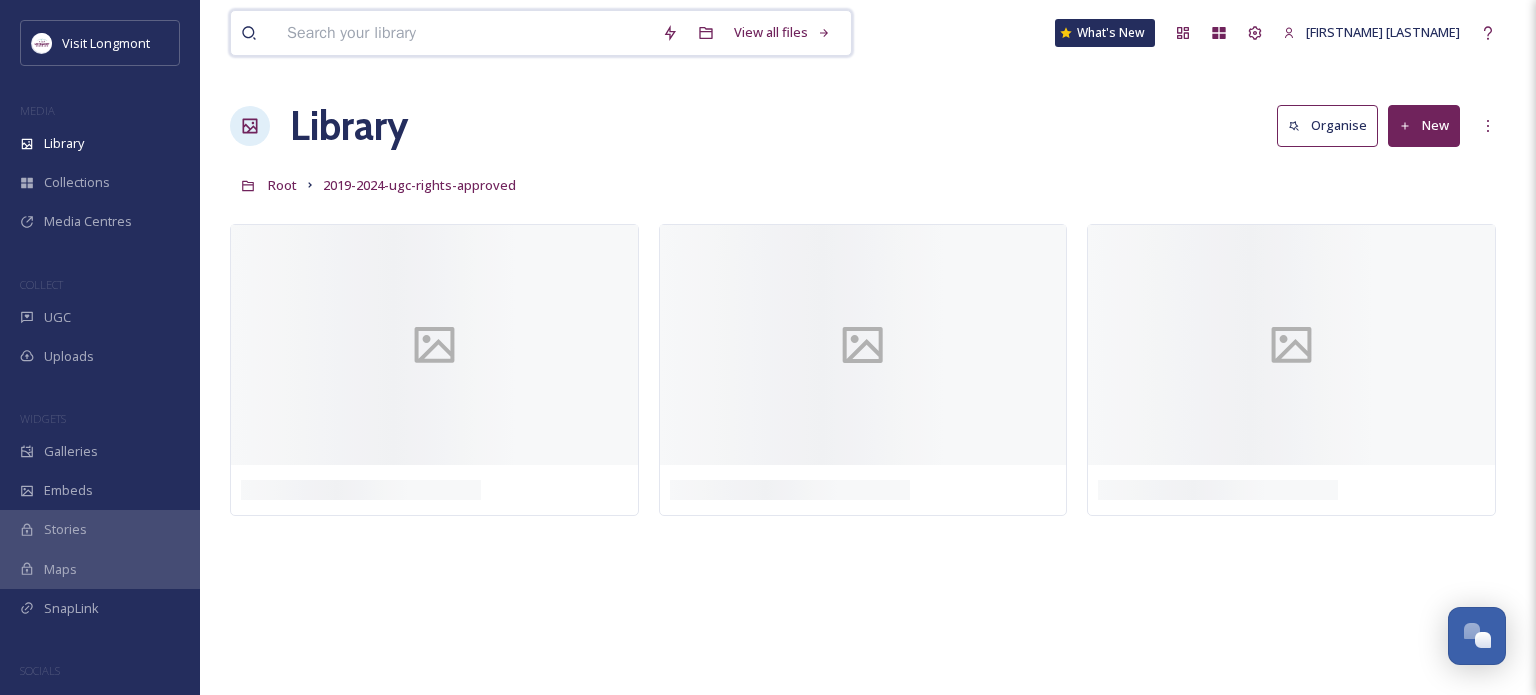 click at bounding box center (464, 33) 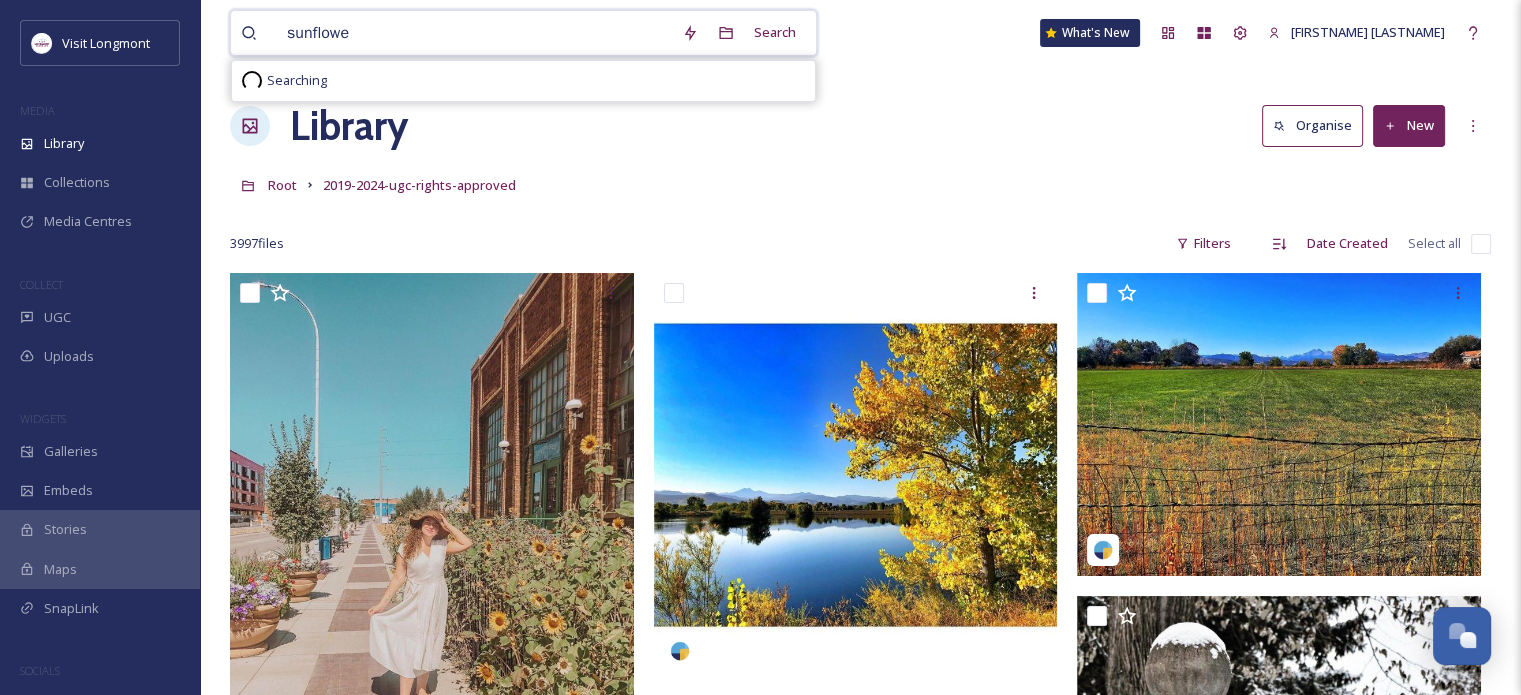 type on "sunflower" 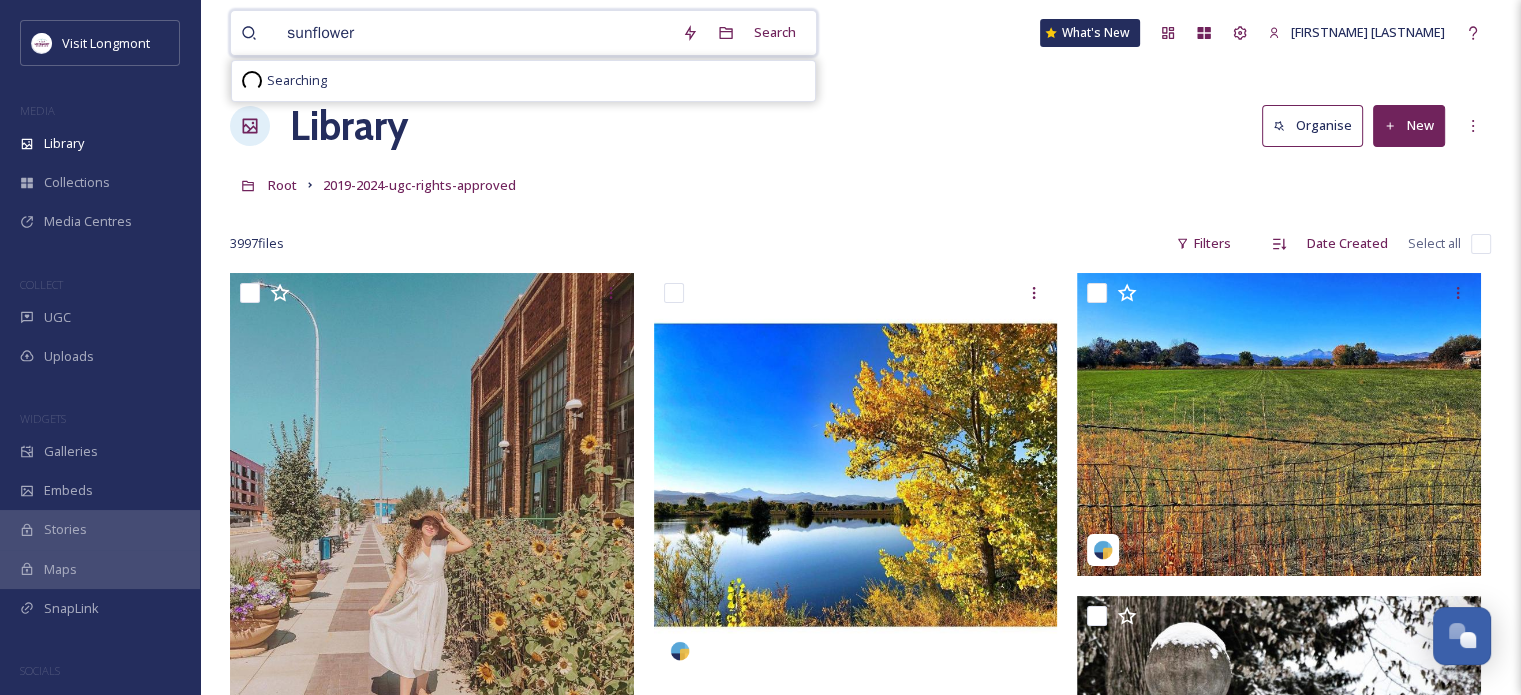 type 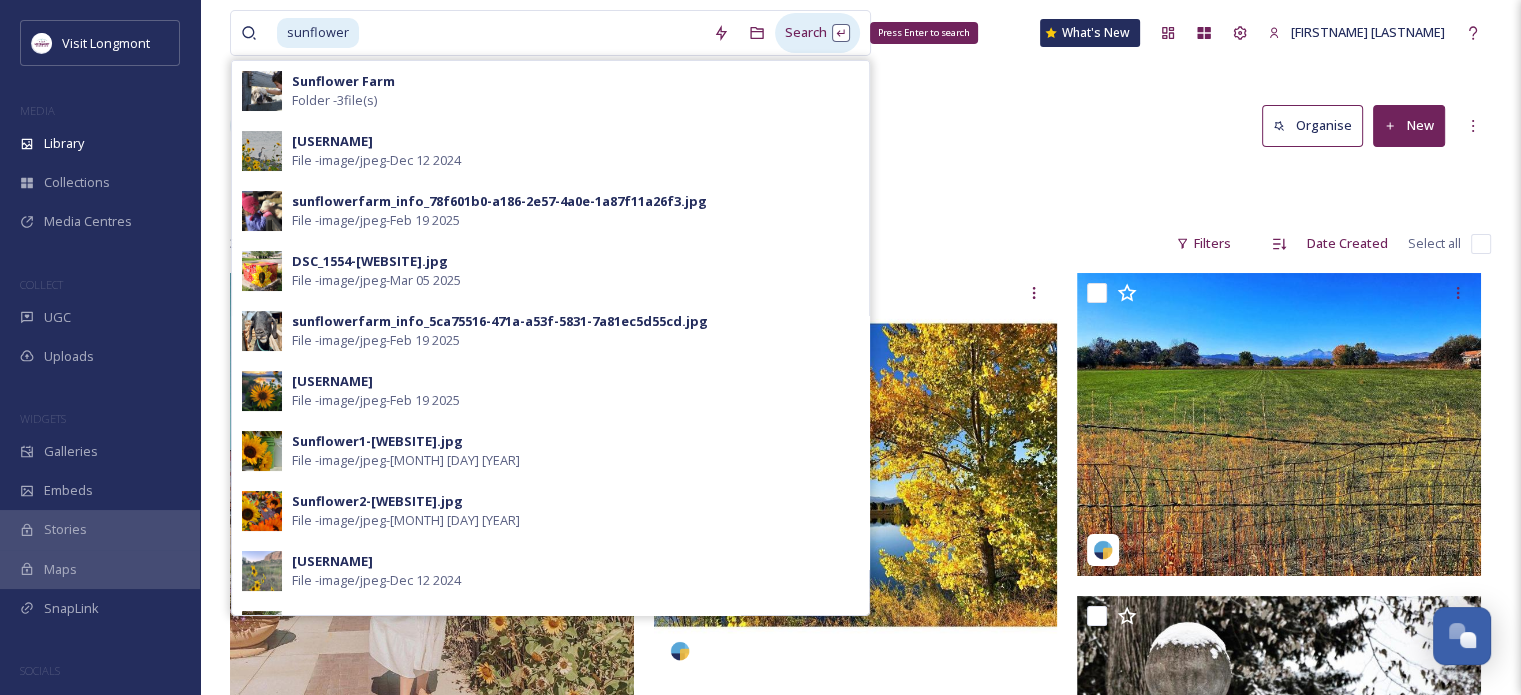 click on "Search Press Enter to search" at bounding box center (817, 32) 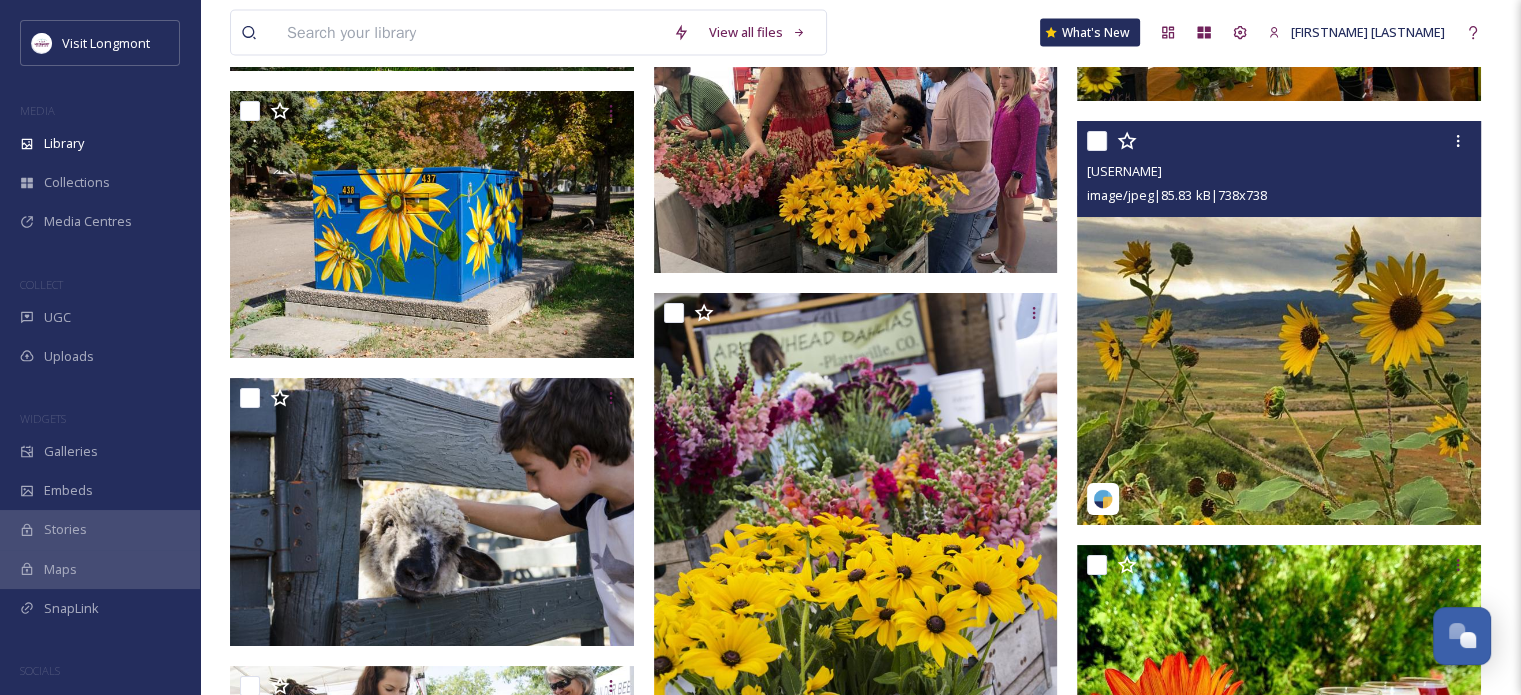 scroll, scrollTop: 4167, scrollLeft: 0, axis: vertical 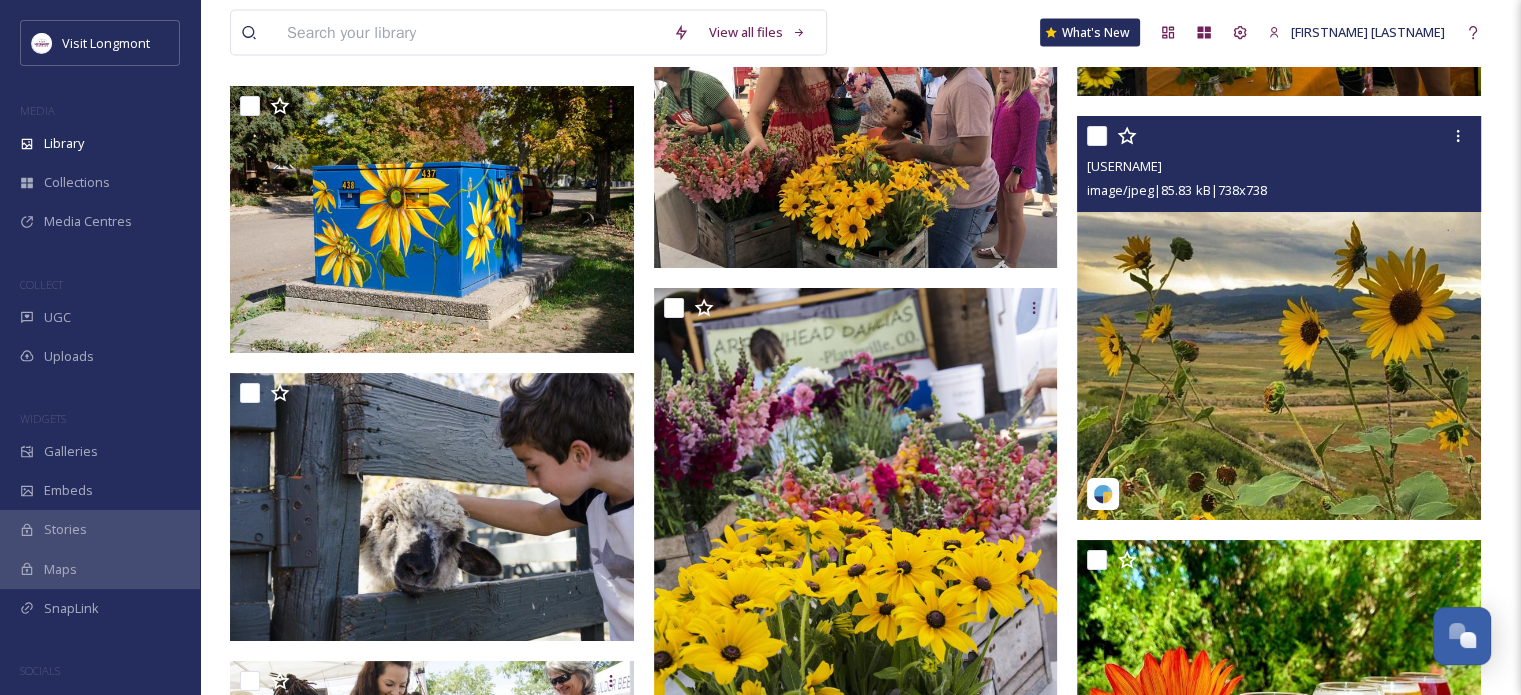 click at bounding box center (1279, 318) 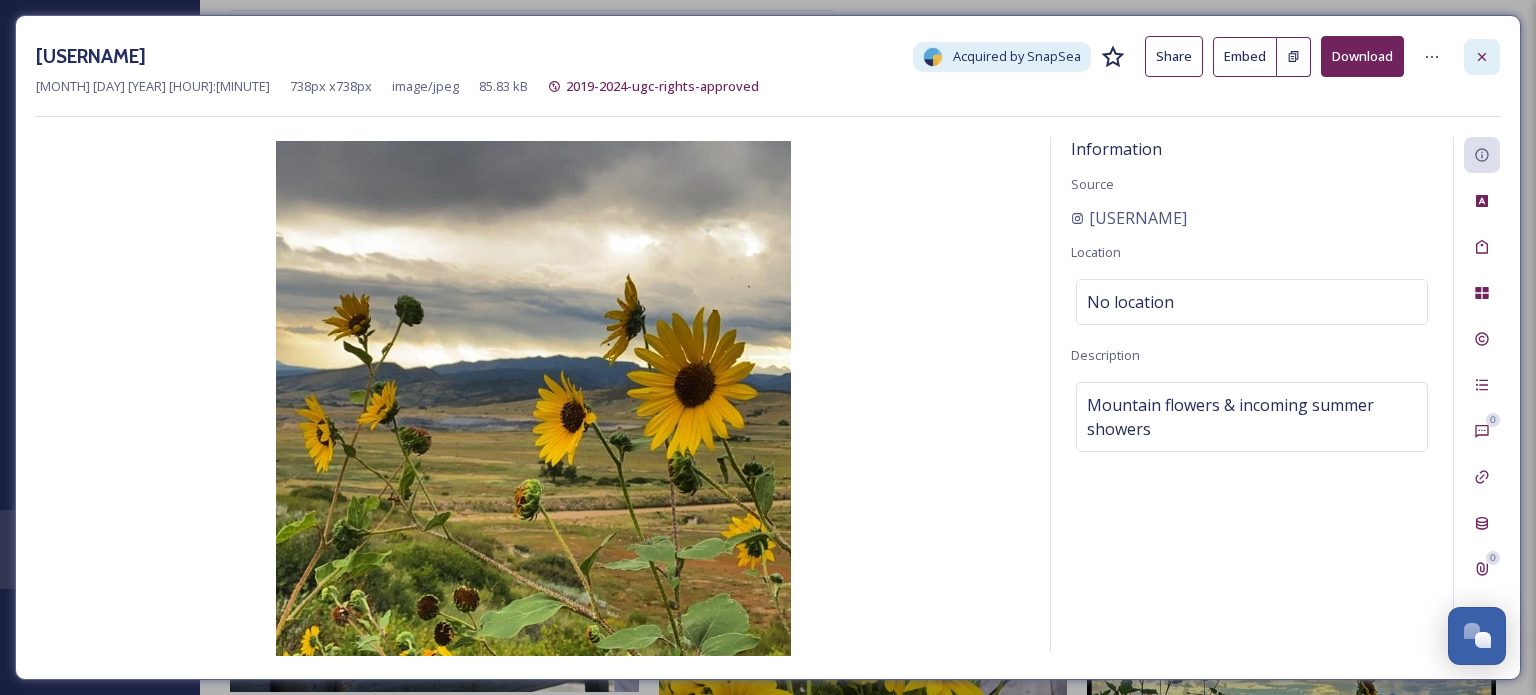 click 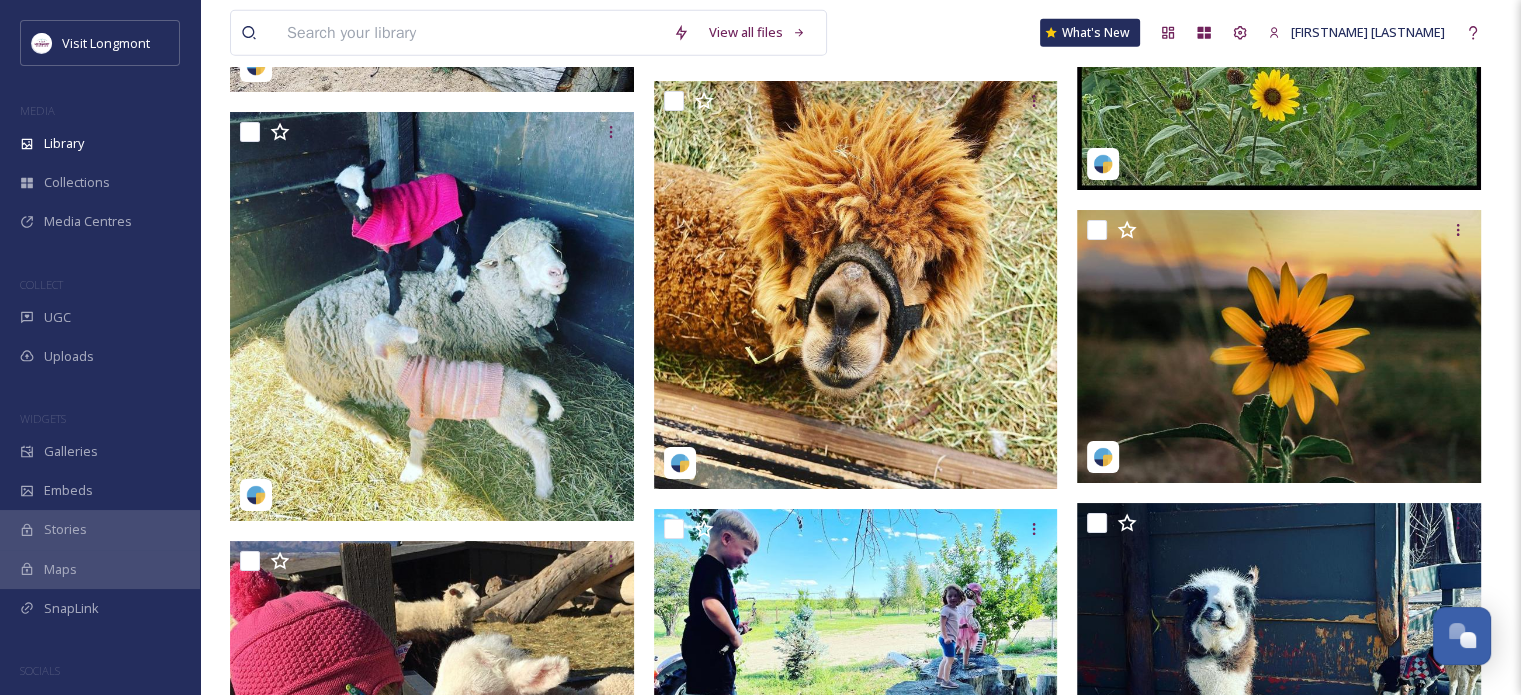 scroll, scrollTop: 5388, scrollLeft: 0, axis: vertical 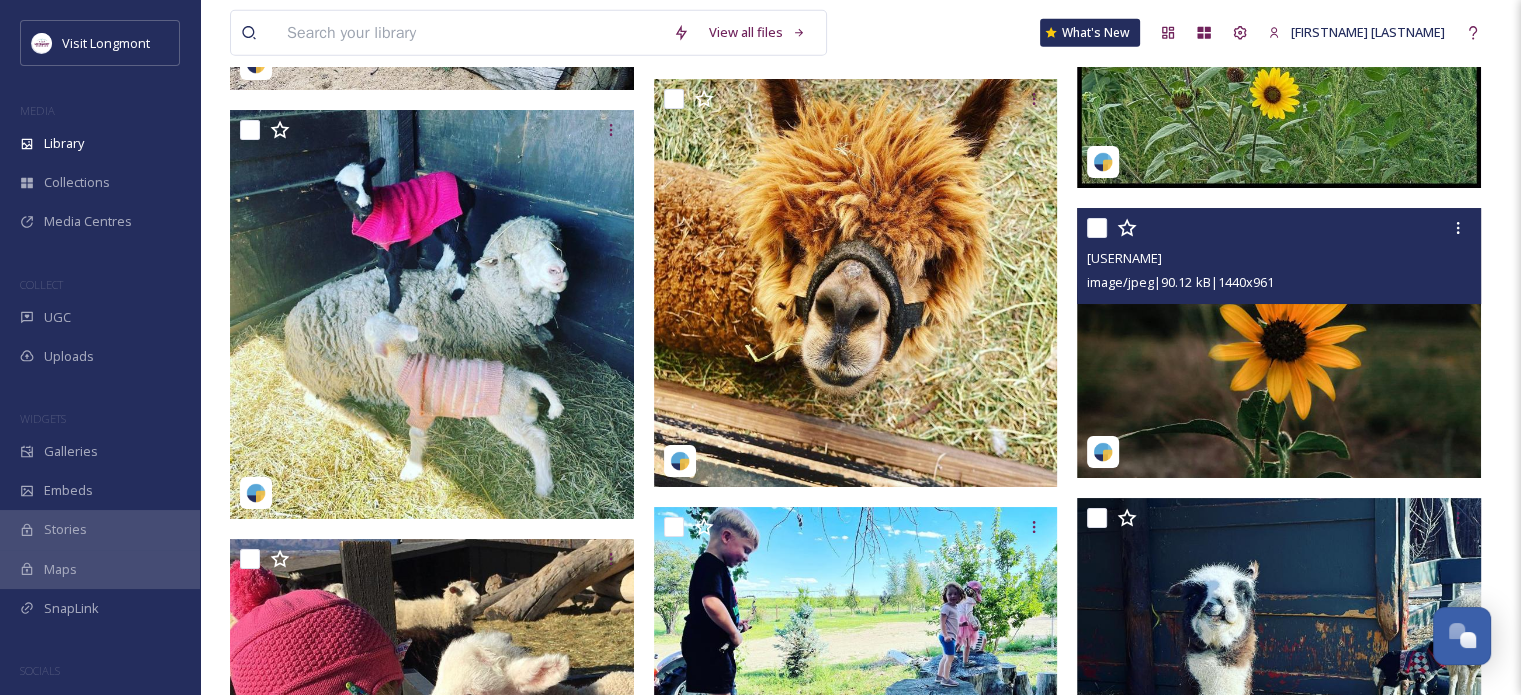 click at bounding box center (1279, 343) 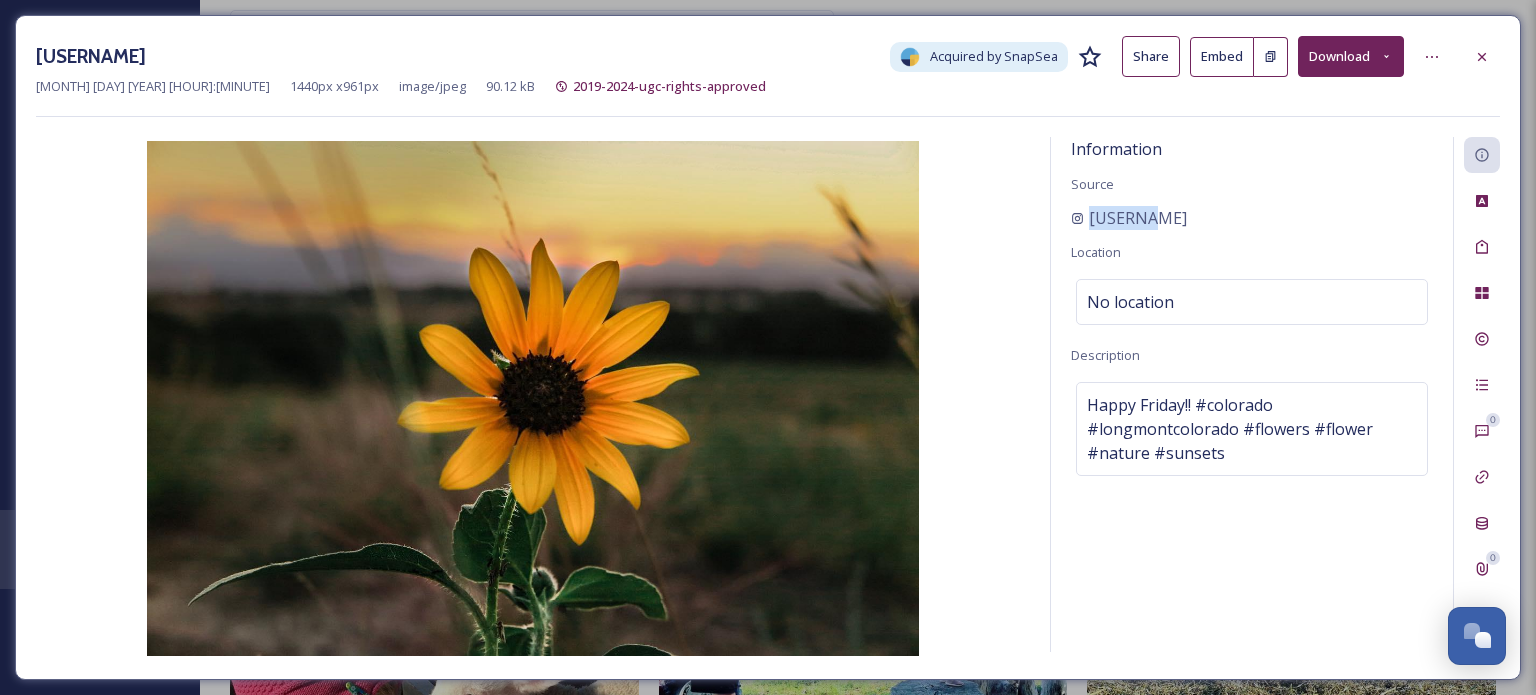 drag, startPoint x: 1152, startPoint y: 218, endPoint x: 1040, endPoint y: 212, distance: 112.1606 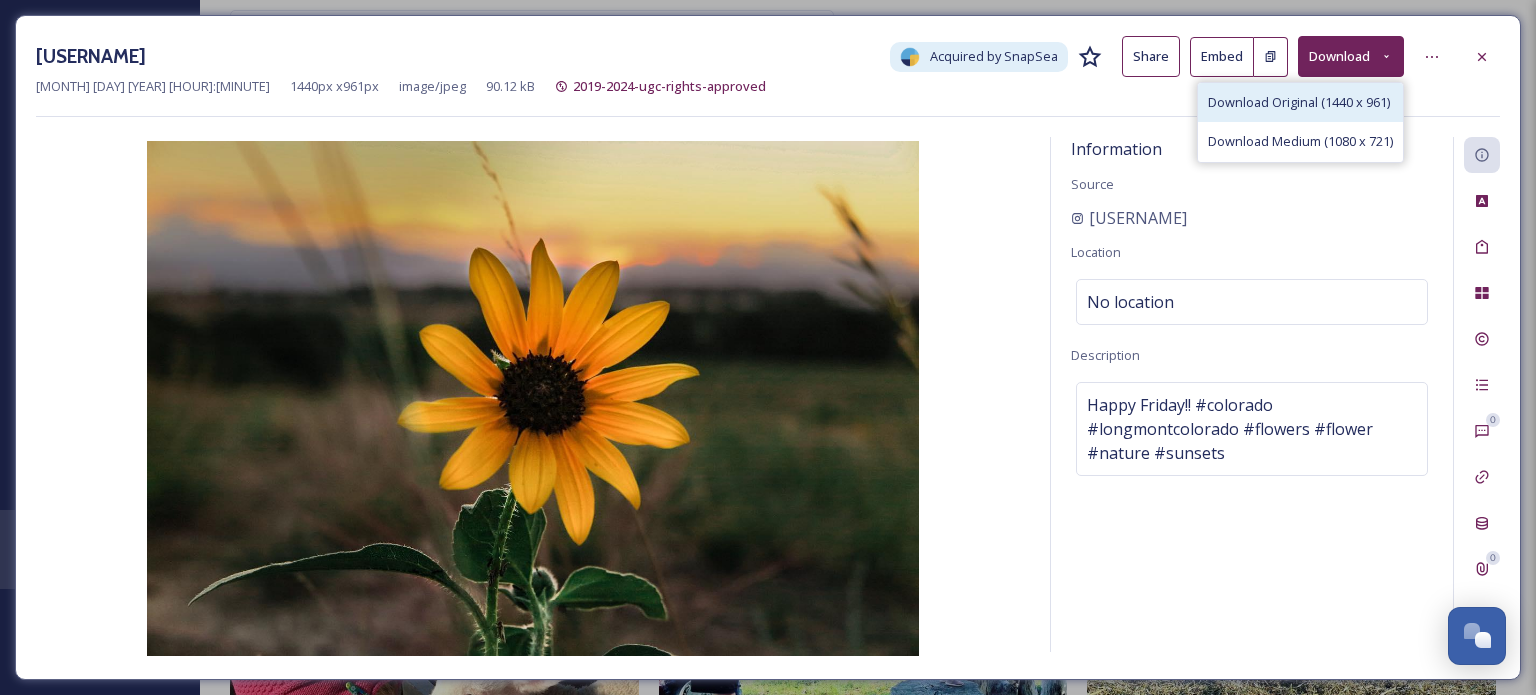 click on "Download Original (1440 x 961)" at bounding box center [1299, 102] 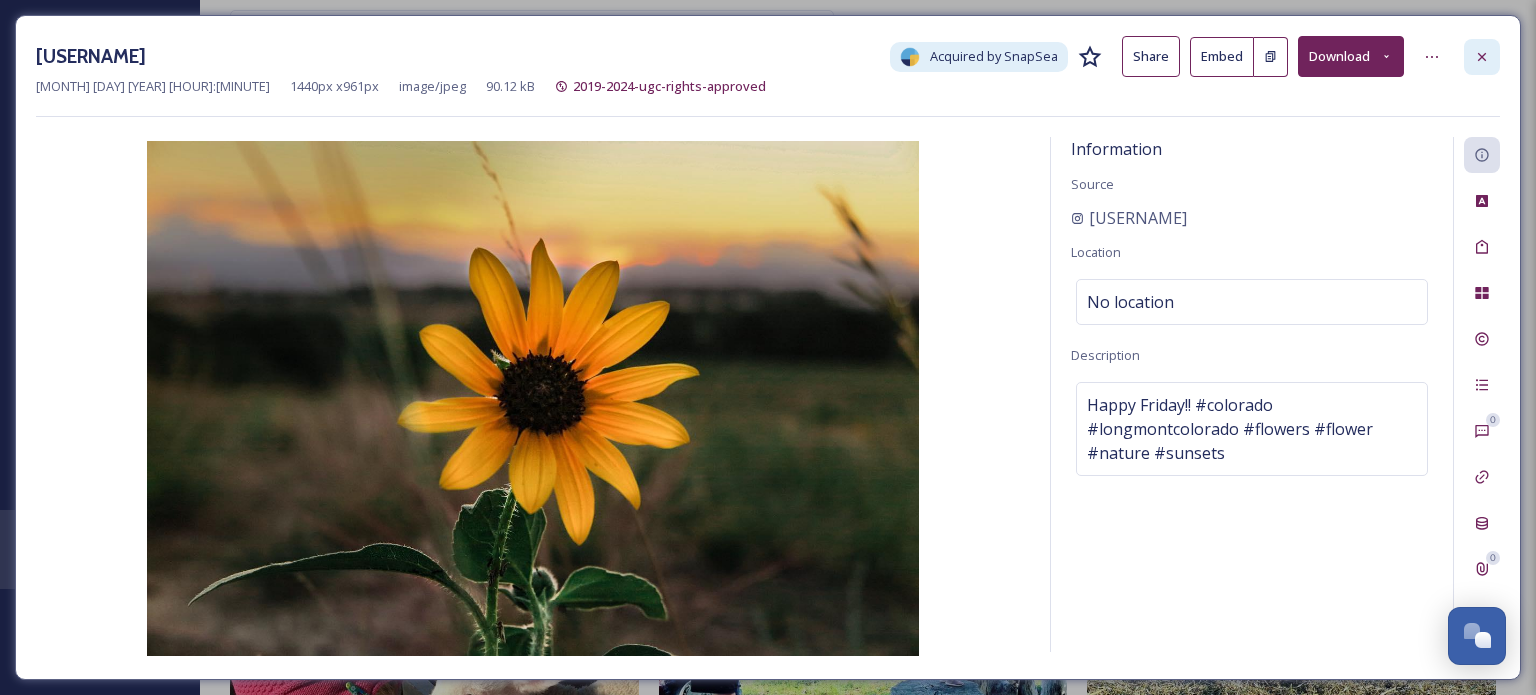click 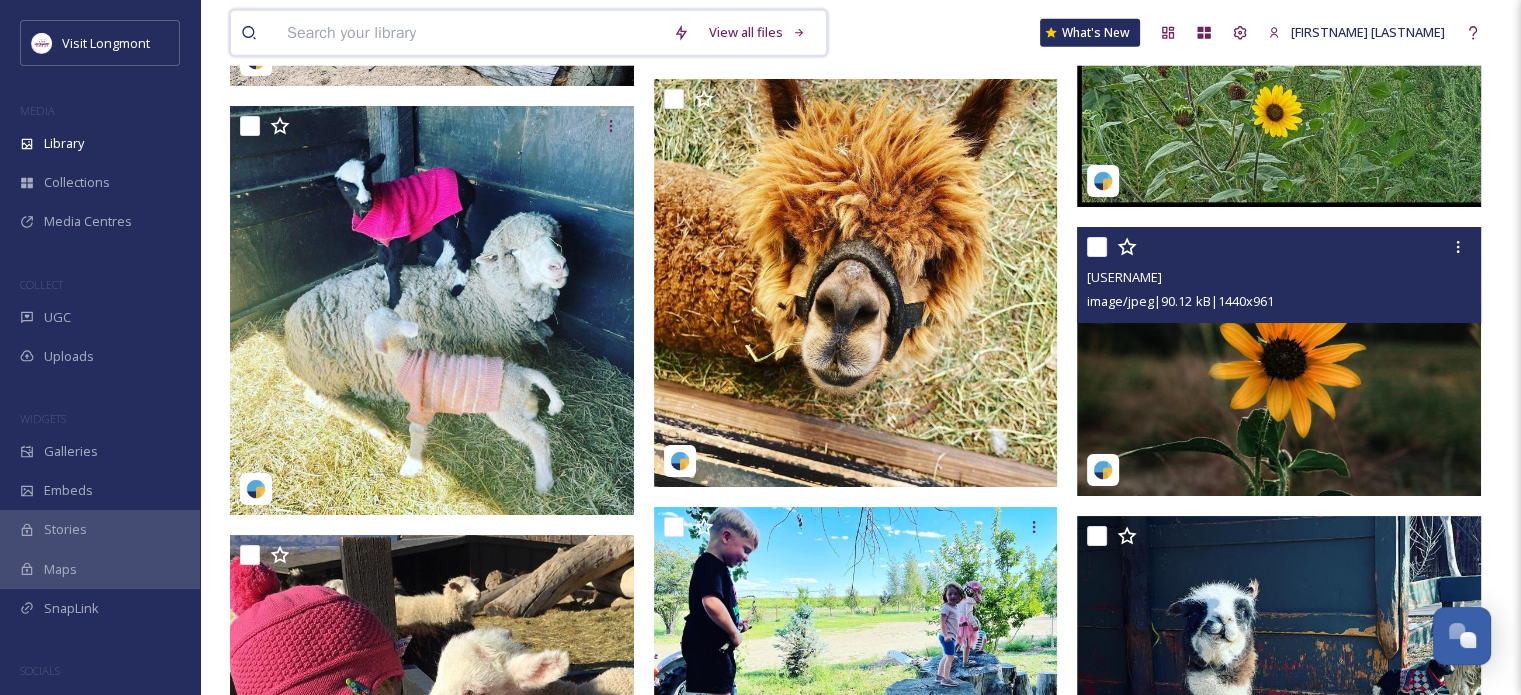 click at bounding box center [470, 33] 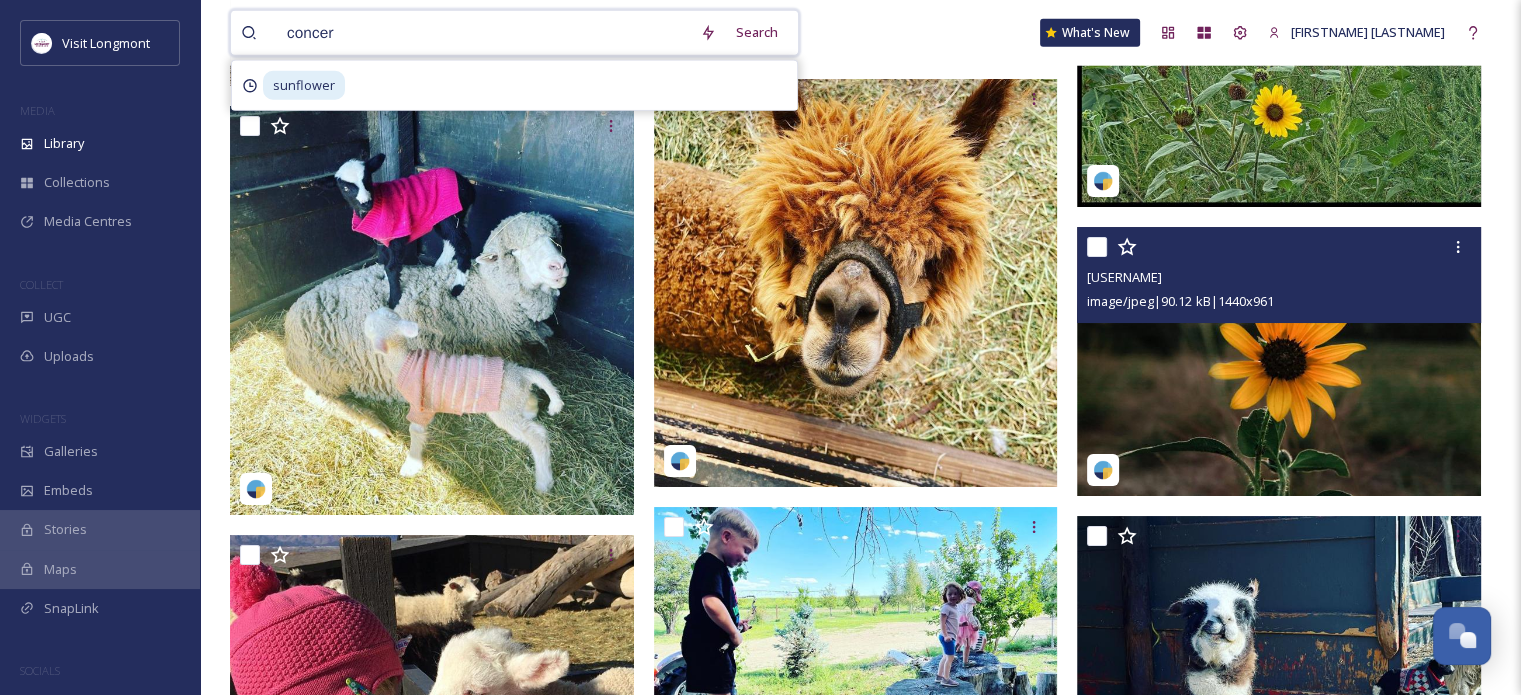 type on "concert" 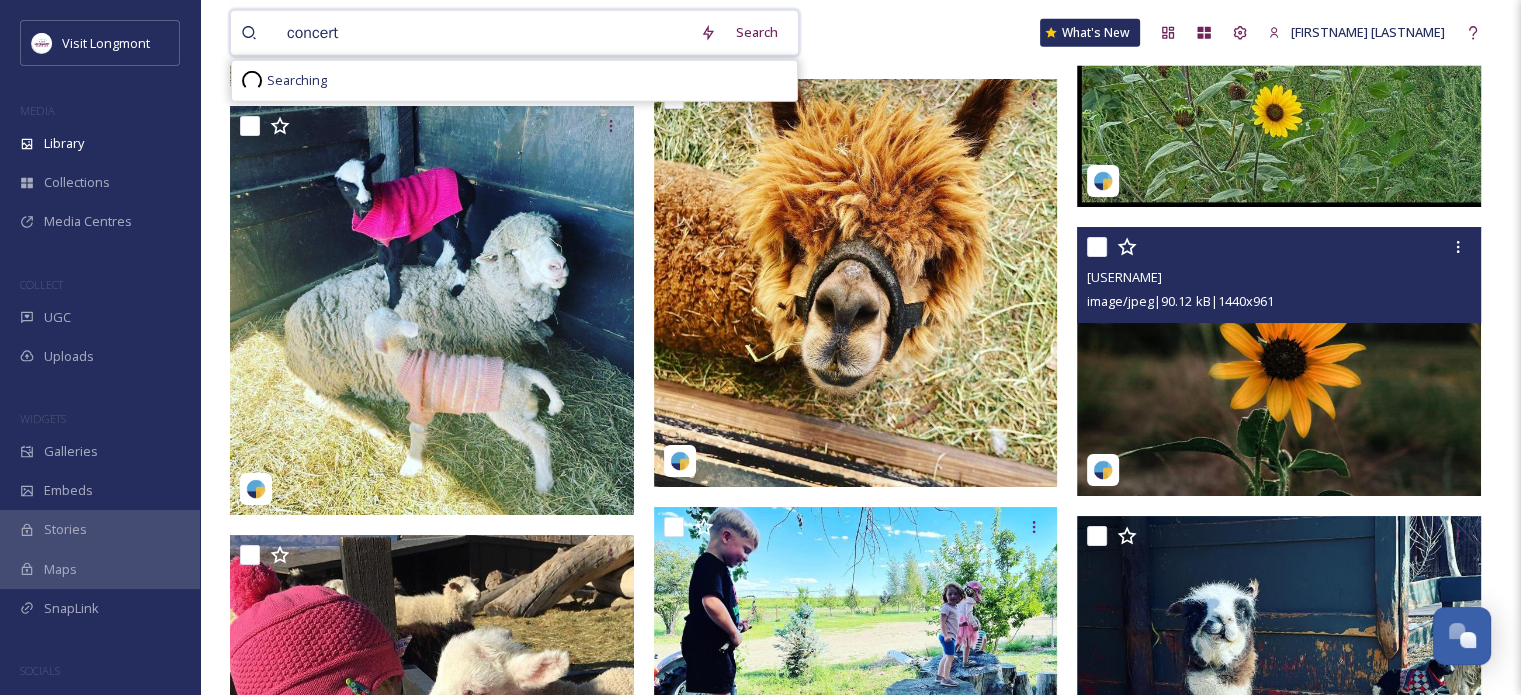 type 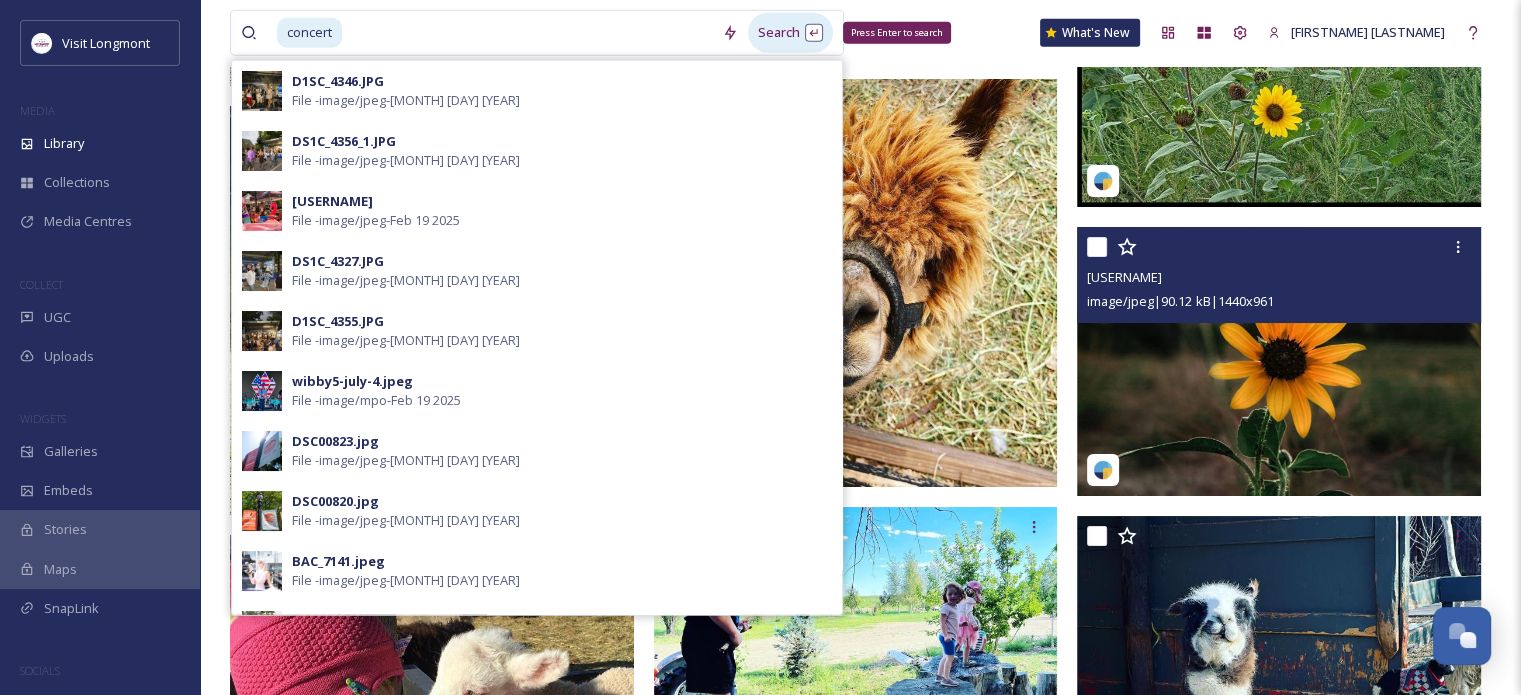 click on "Search Press Enter to search" at bounding box center (790, 32) 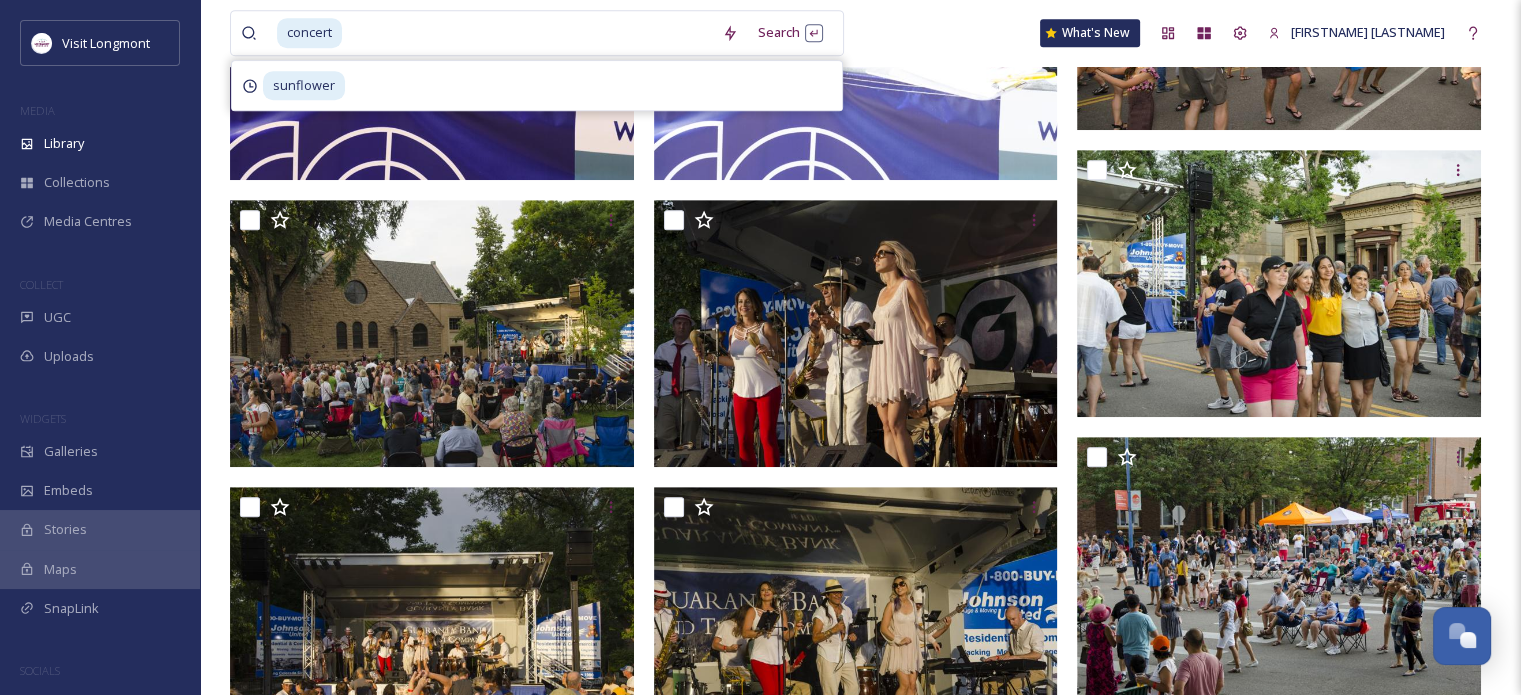 scroll, scrollTop: 962, scrollLeft: 0, axis: vertical 